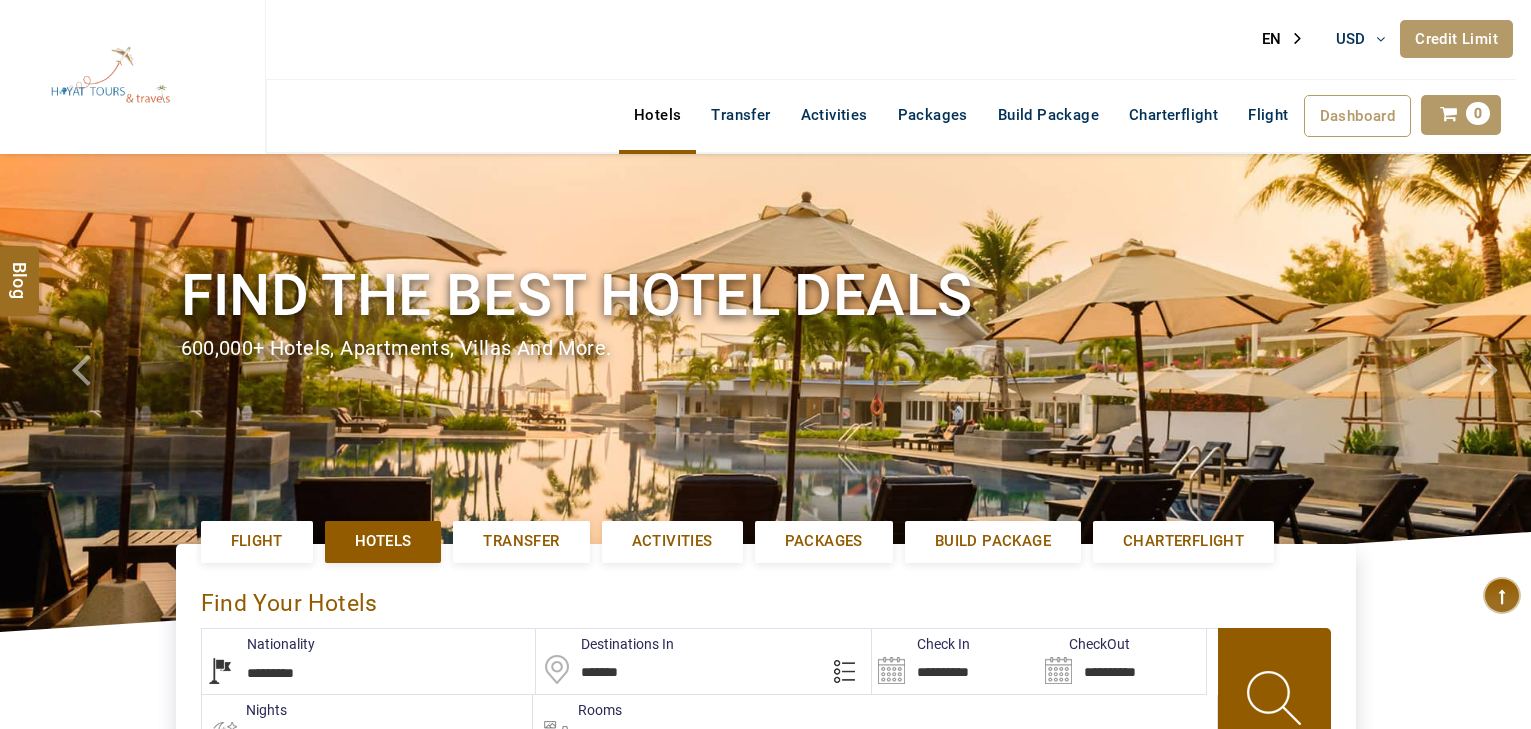 select on "*********" 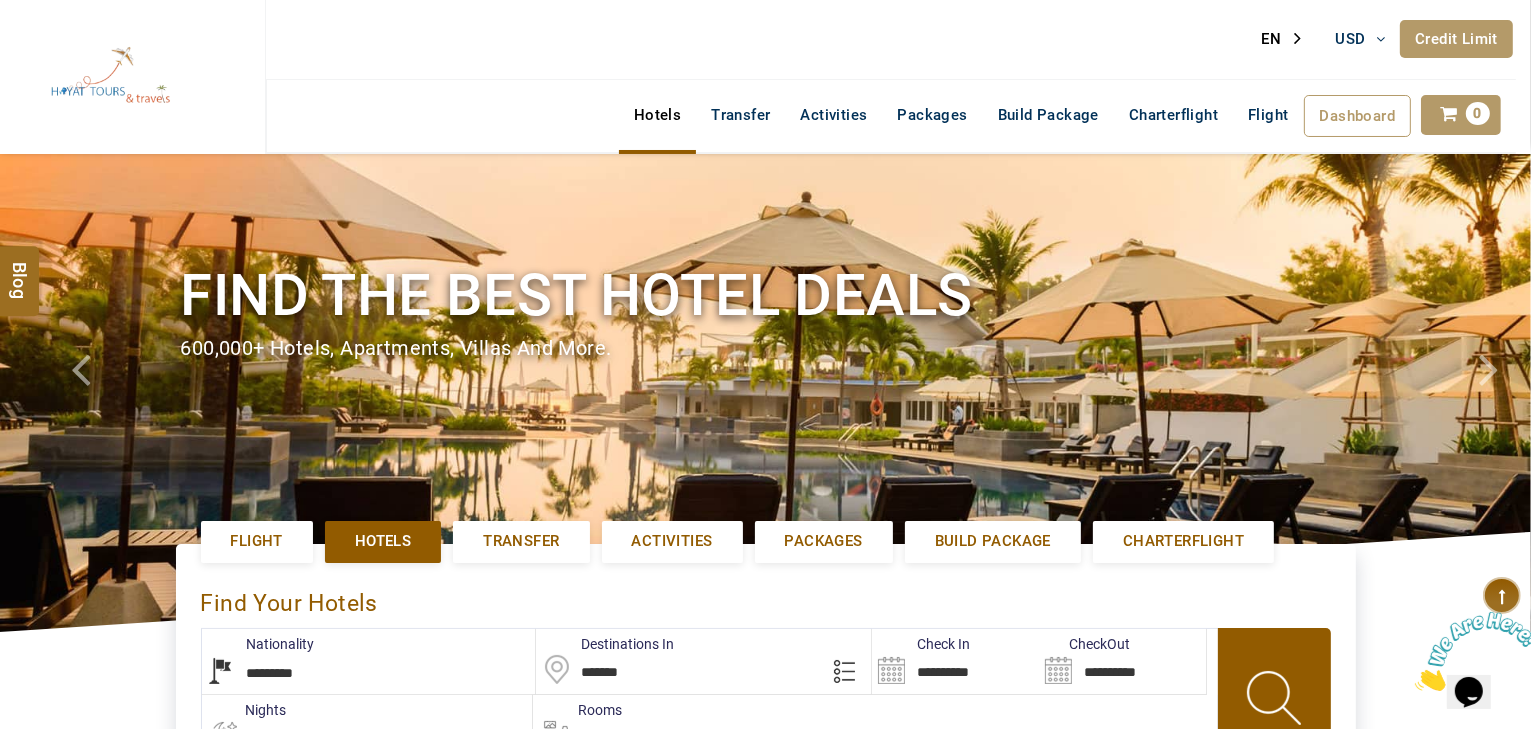 scroll, scrollTop: 0, scrollLeft: 0, axis: both 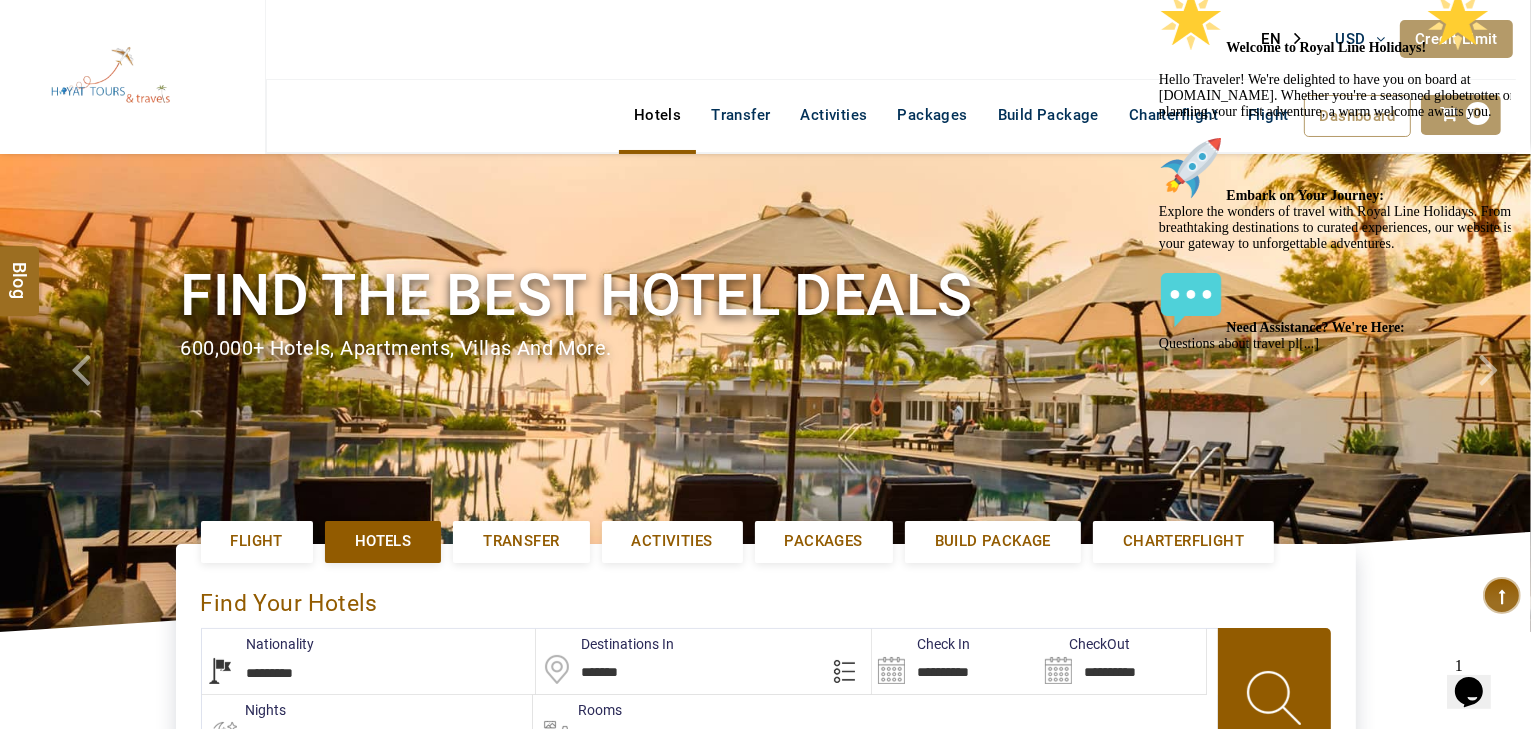click at bounding box center (1338, -12) 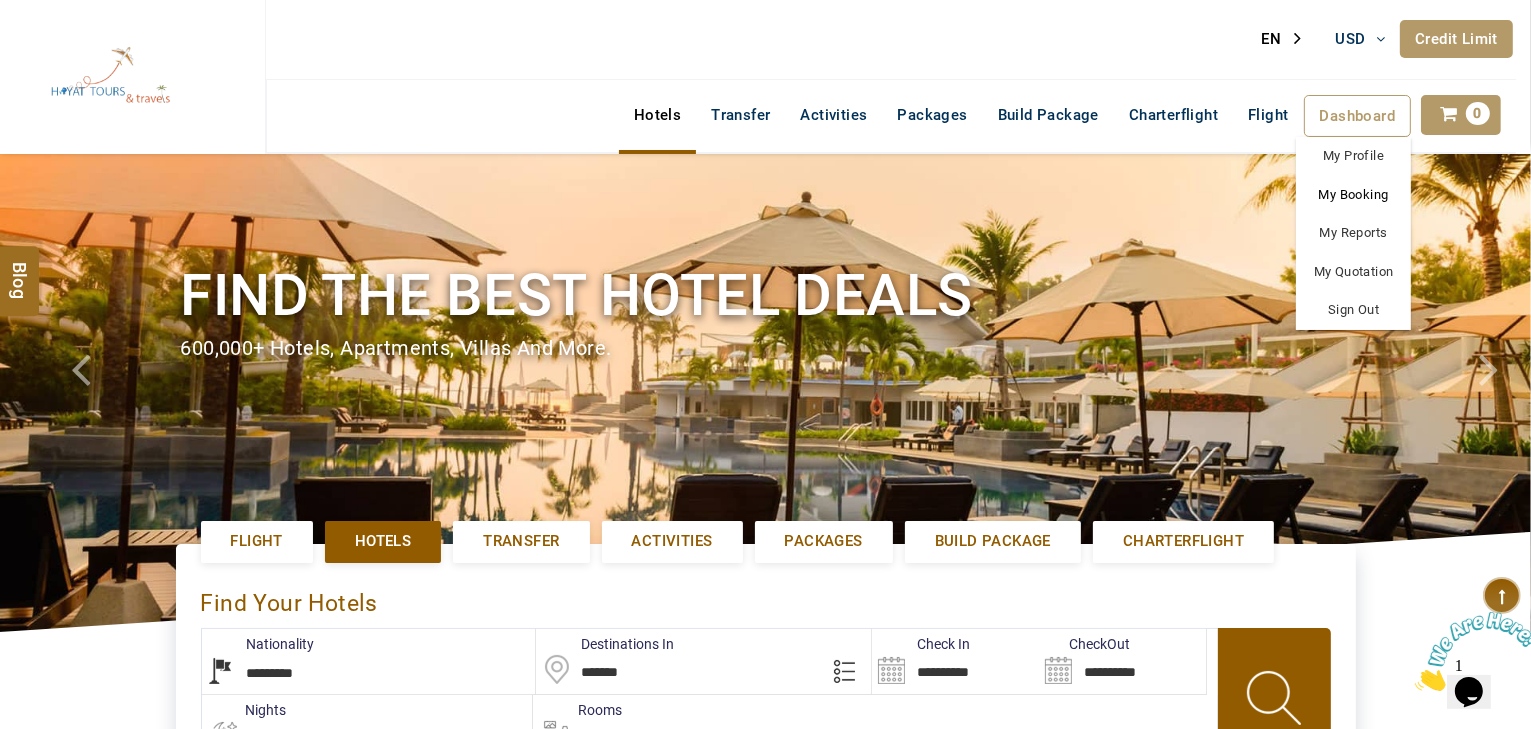 click on "My Booking" at bounding box center [1353, 195] 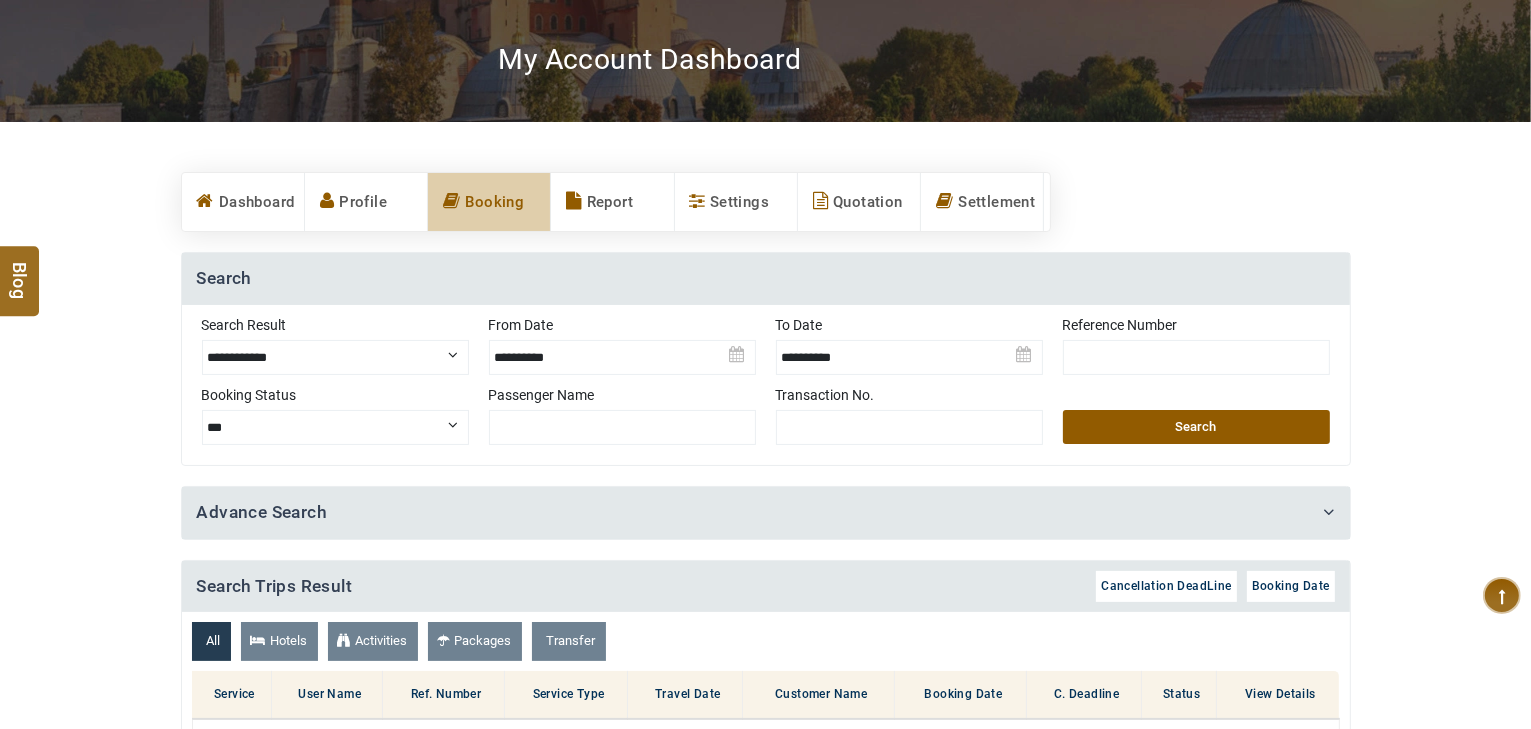 scroll, scrollTop: 320, scrollLeft: 0, axis: vertical 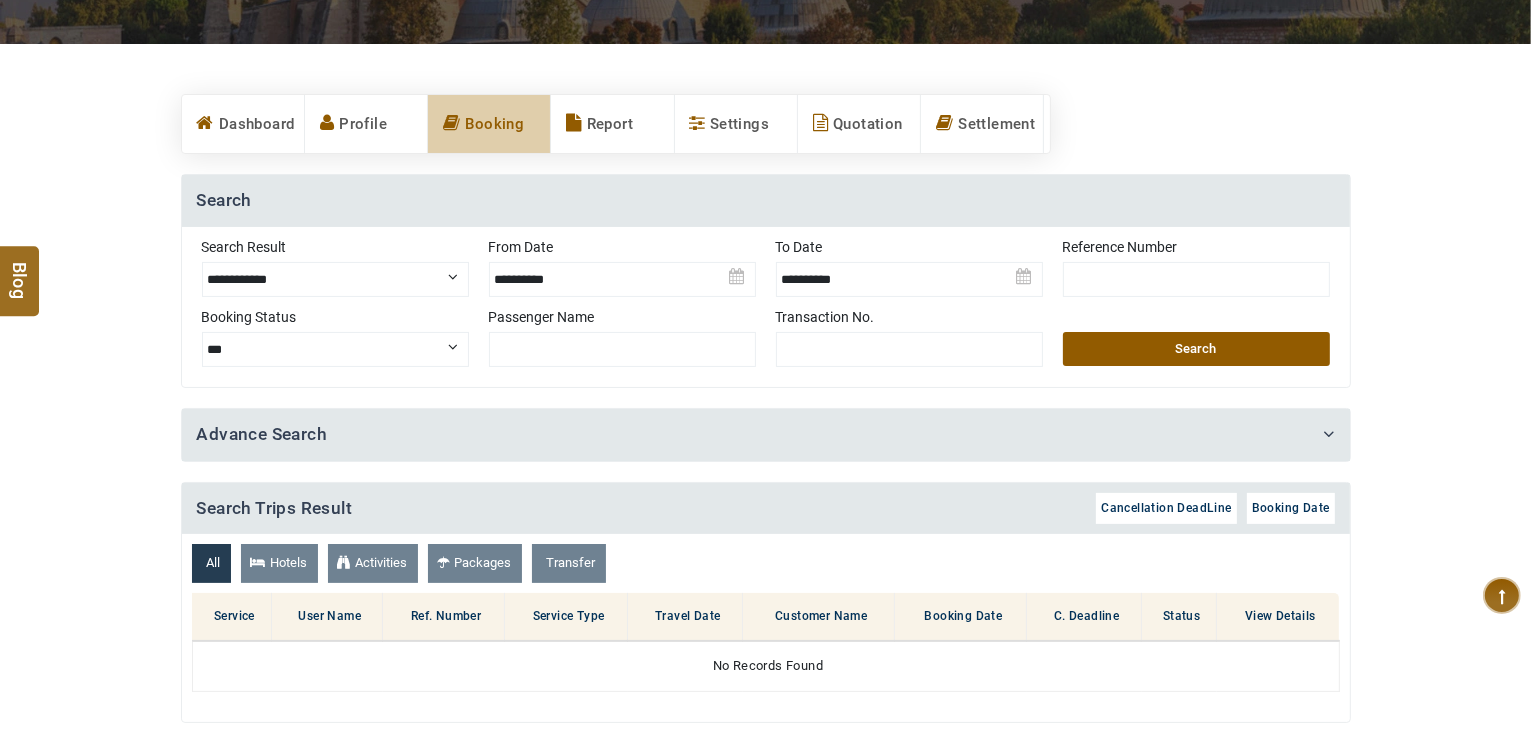 click on "**********" at bounding box center (335, 279) 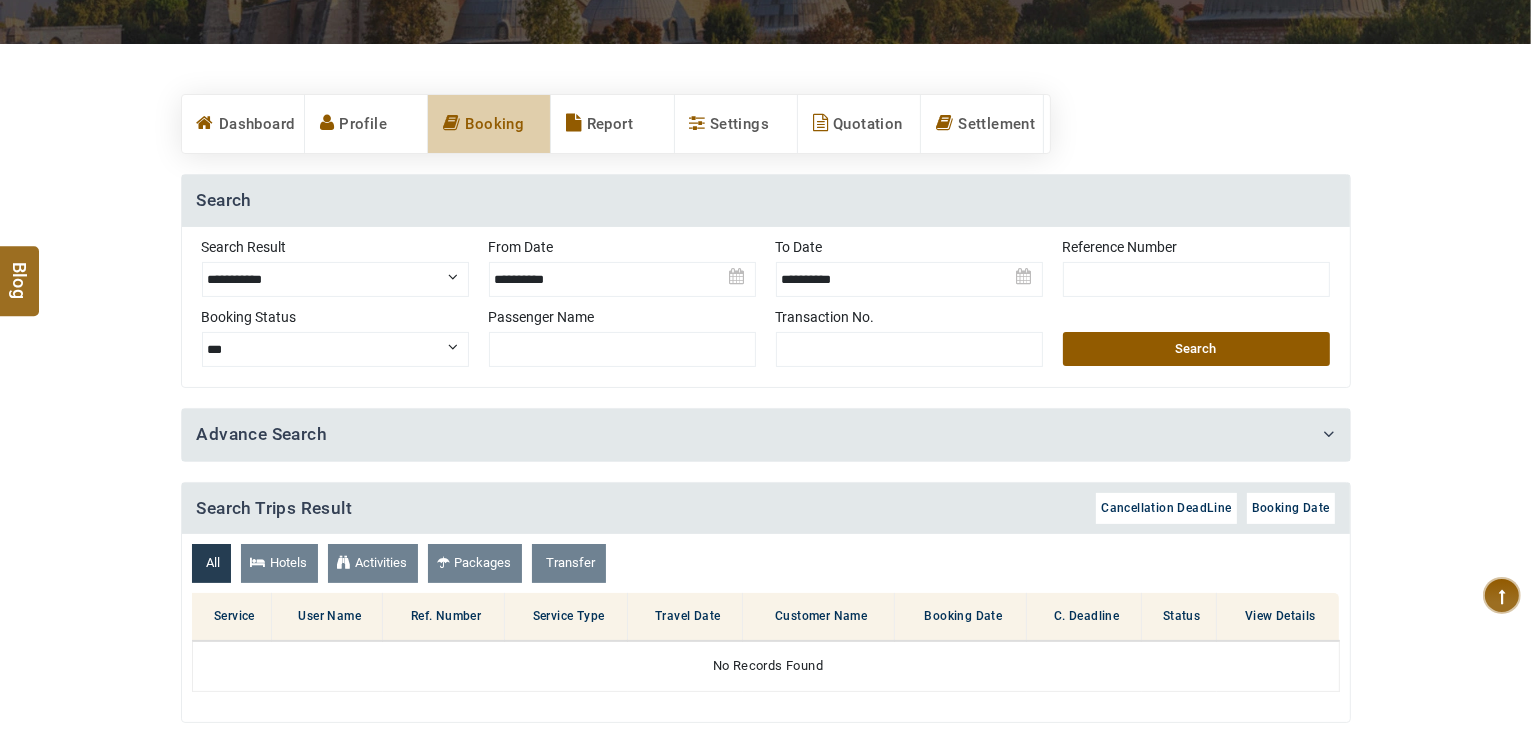 click on "**********" at bounding box center (335, 279) 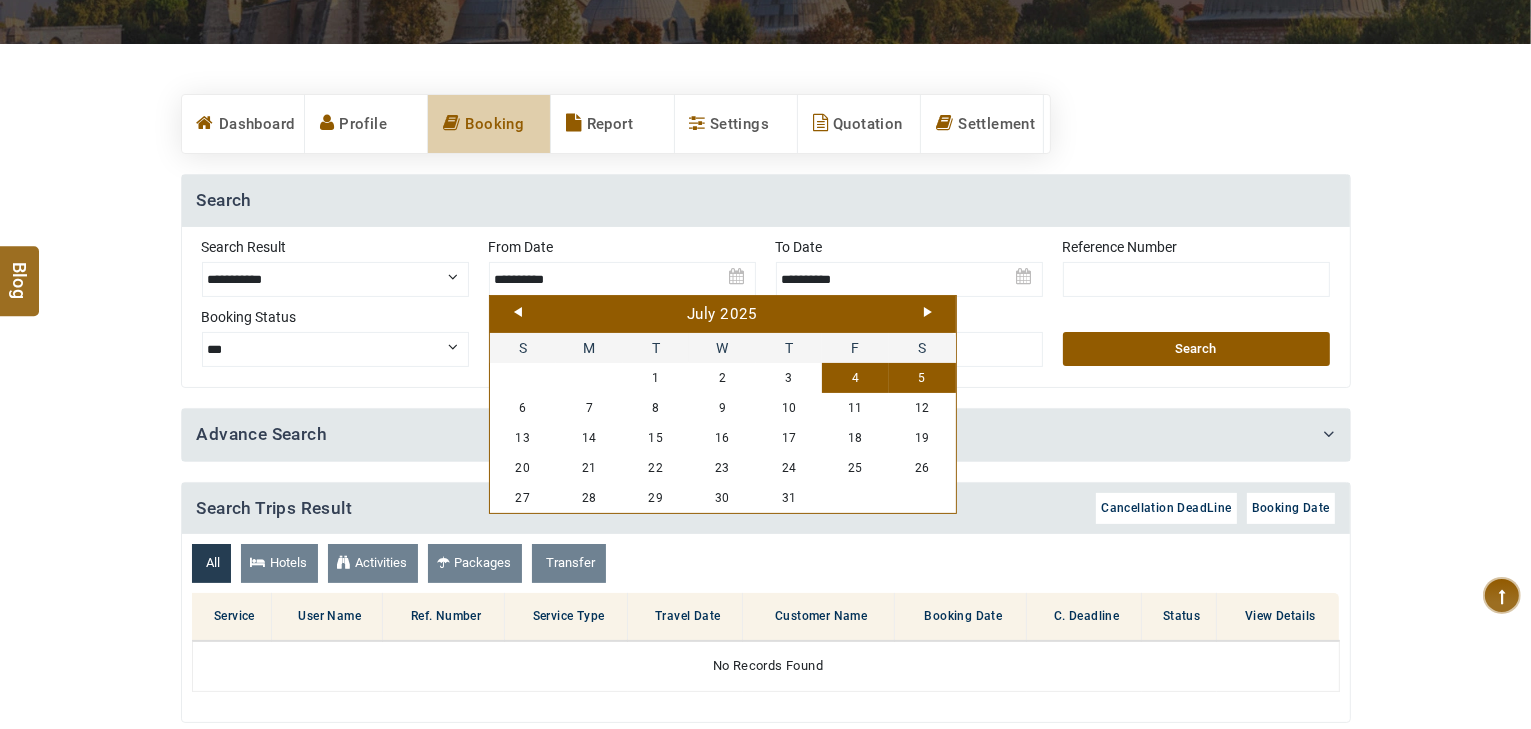 click on "4" at bounding box center [855, 378] 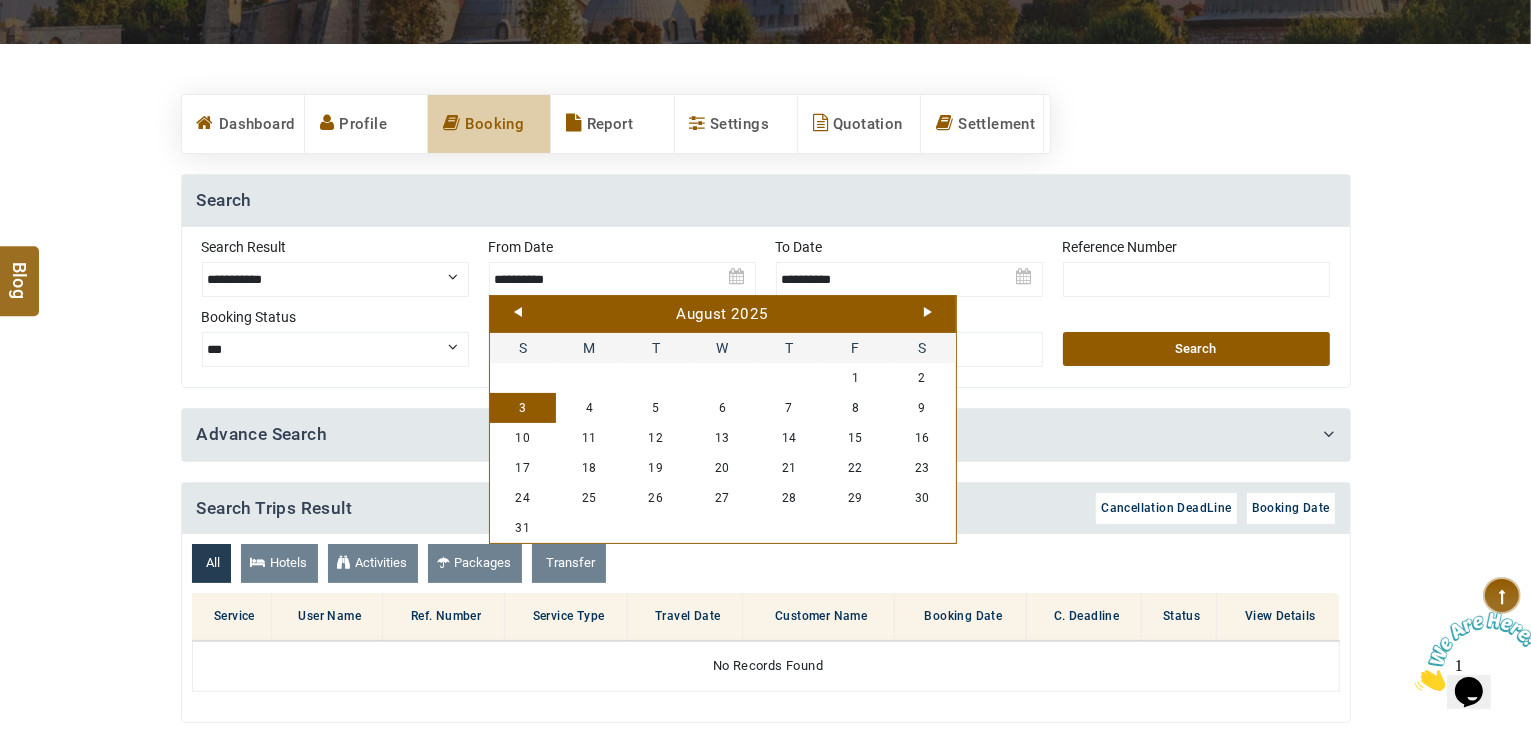 scroll, scrollTop: 0, scrollLeft: 0, axis: both 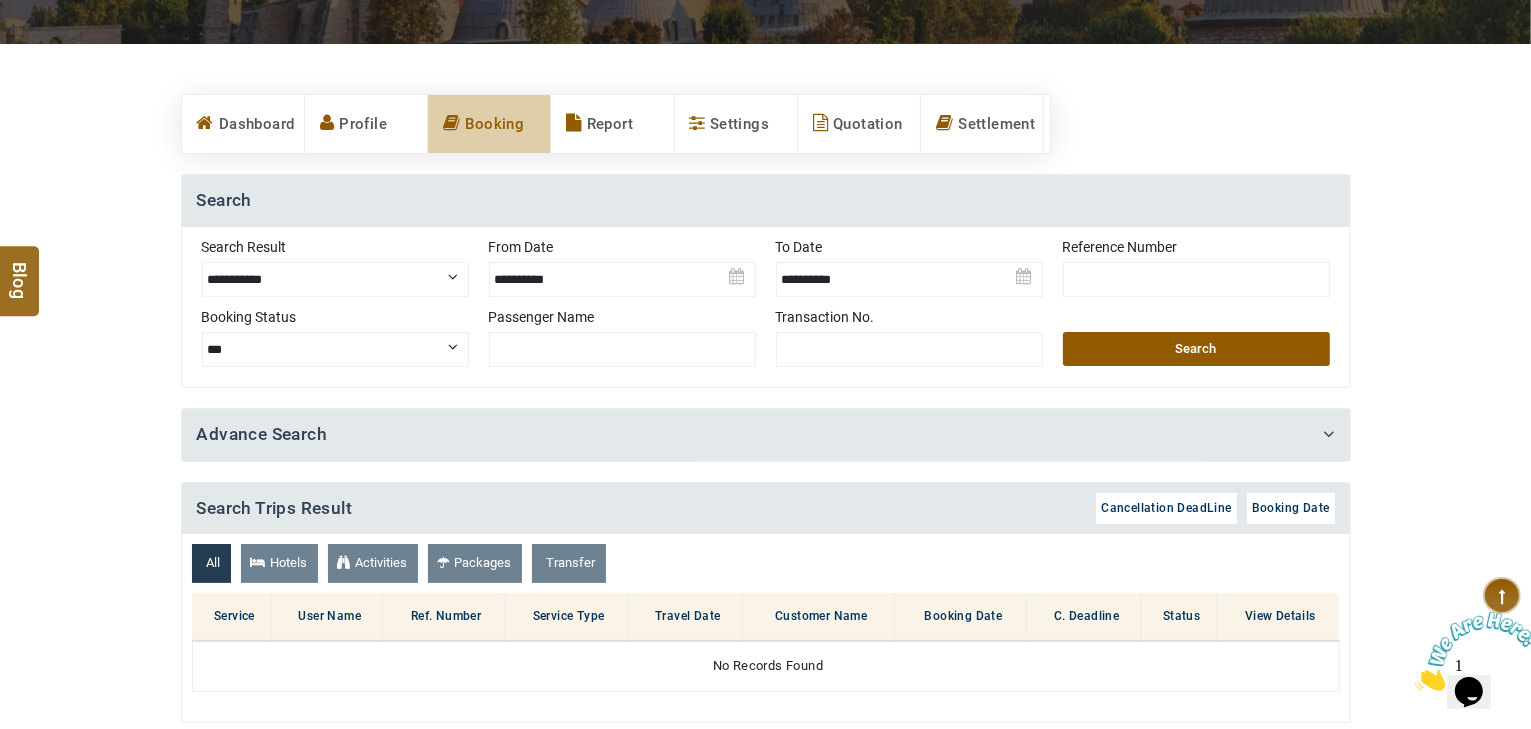 click on "Search" at bounding box center (1196, 349) 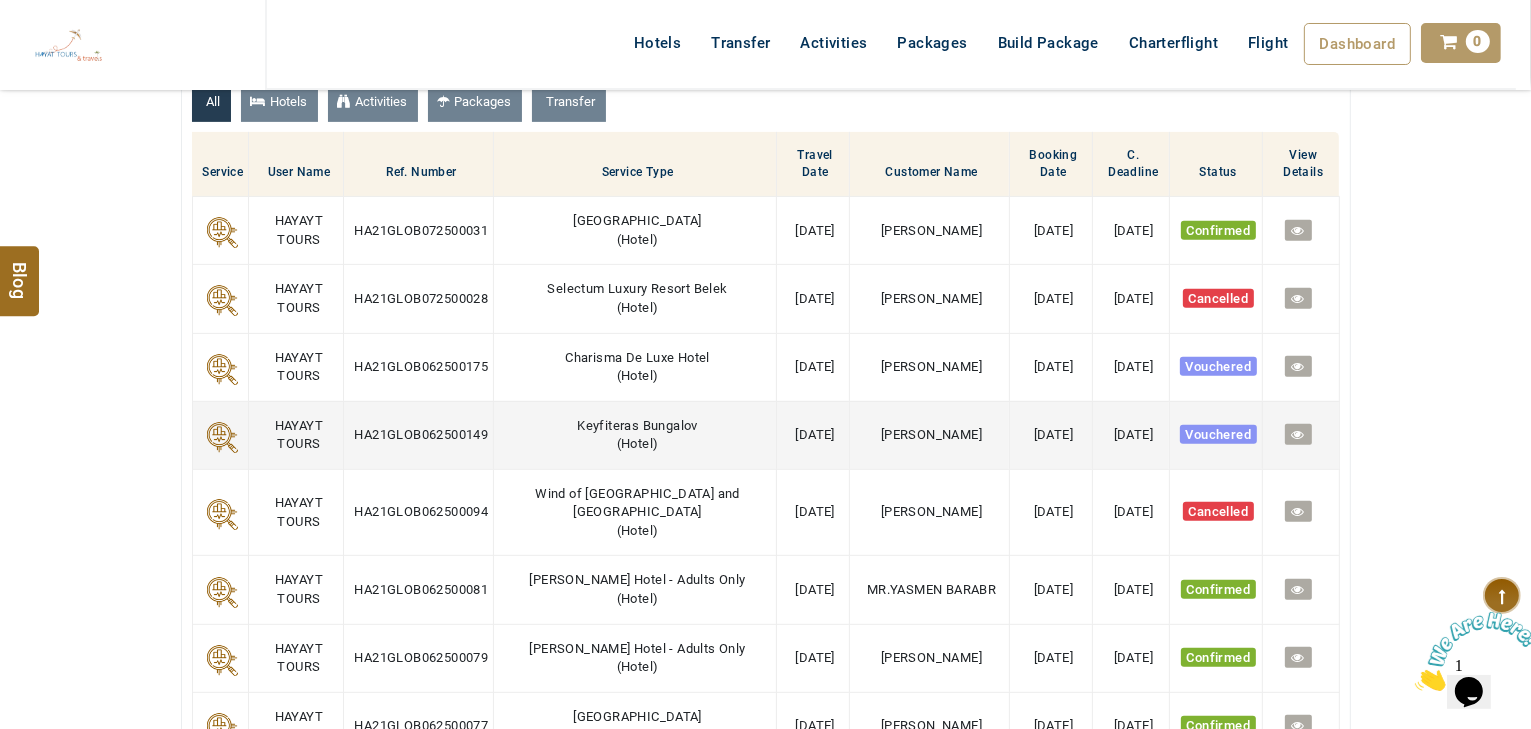 scroll, scrollTop: 800, scrollLeft: 0, axis: vertical 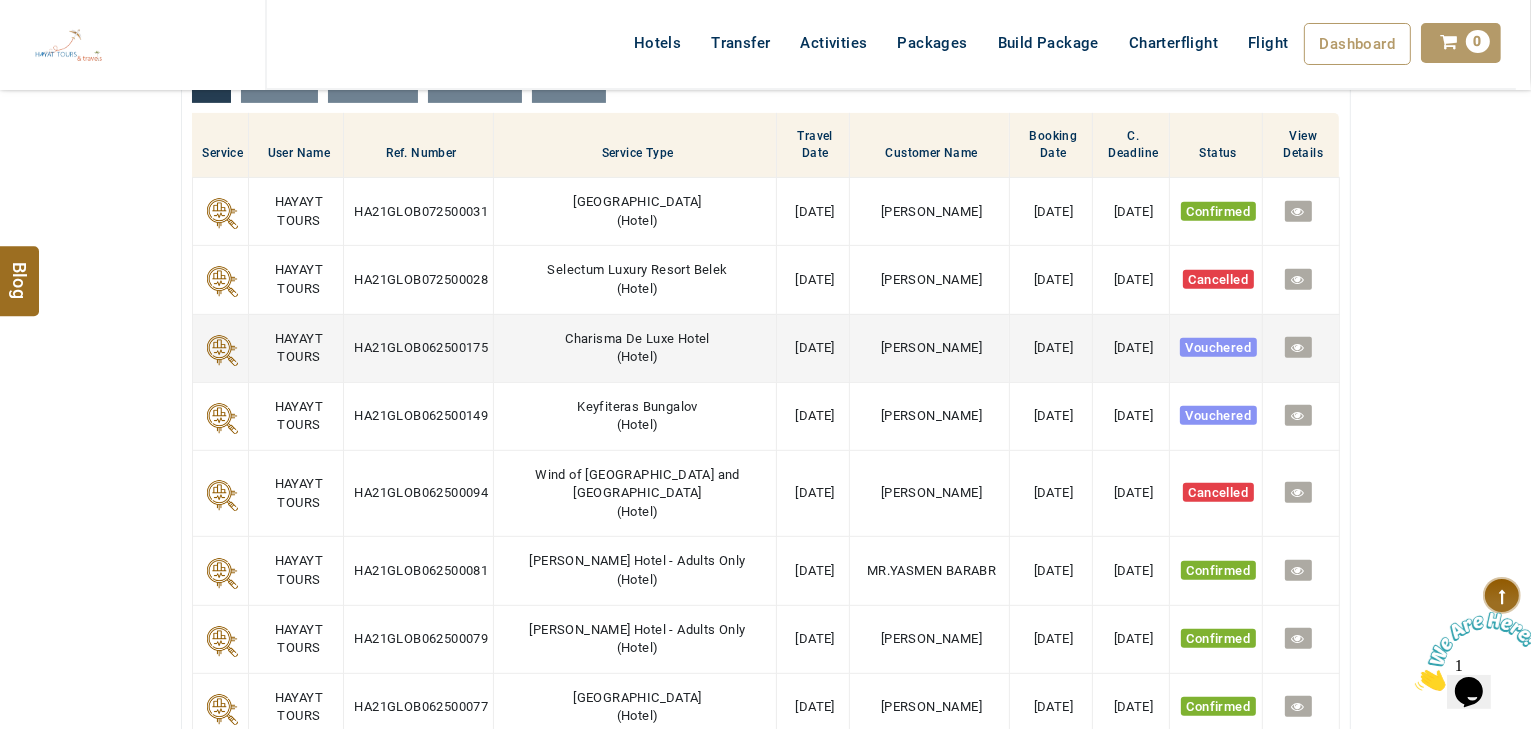 click at bounding box center (1298, 347) 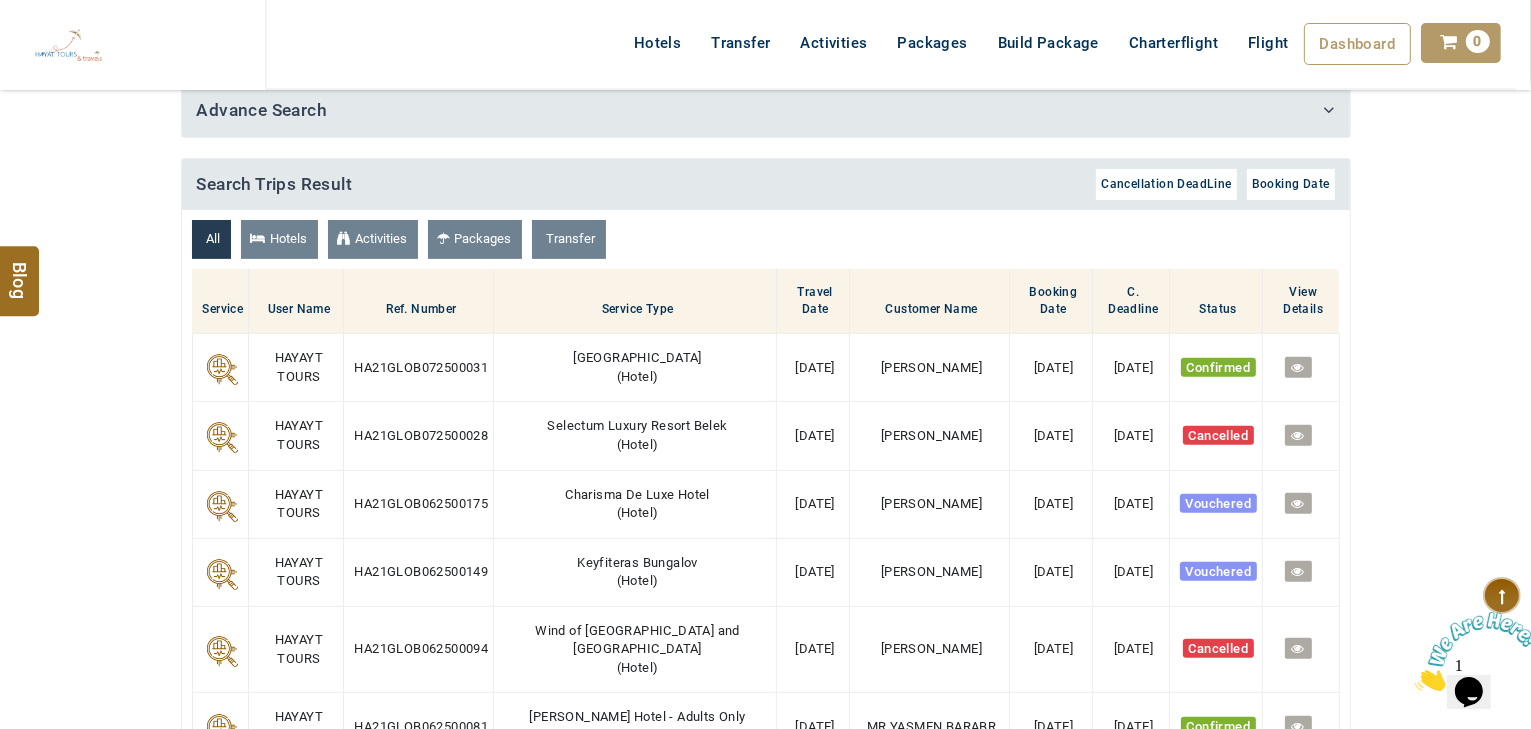 scroll, scrollTop: 640, scrollLeft: 0, axis: vertical 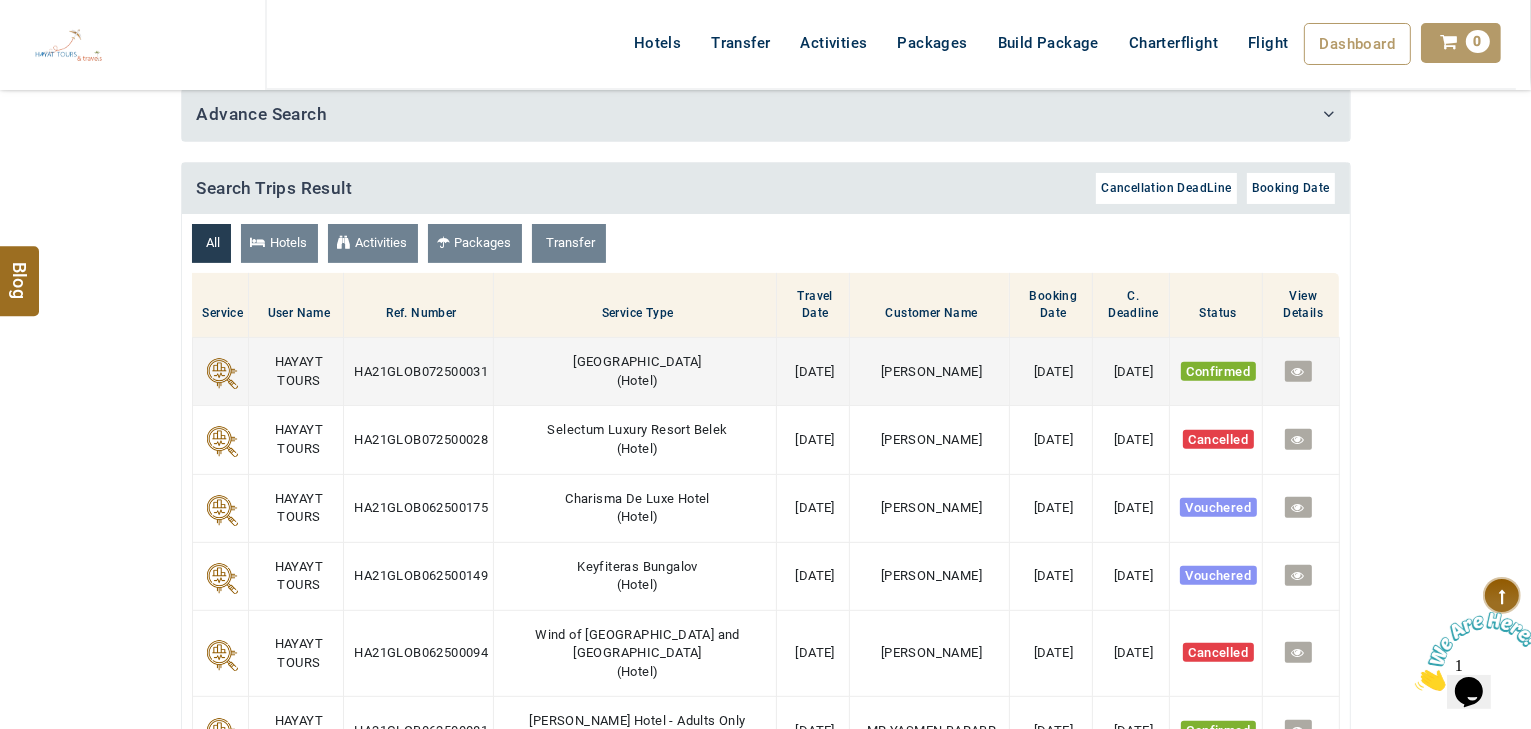 click on "Grand Sirkeci Hotel" at bounding box center [637, 361] 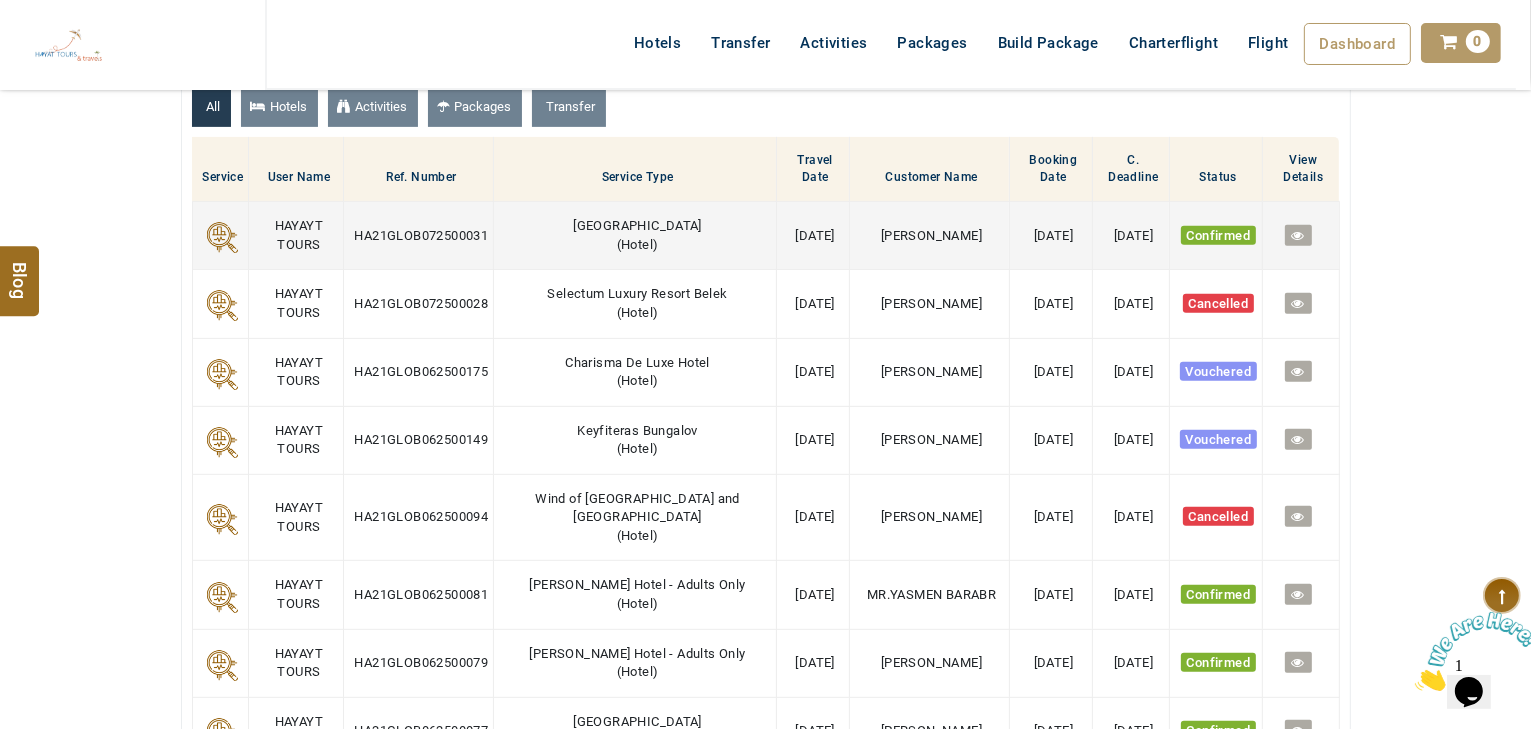 scroll, scrollTop: 880, scrollLeft: 0, axis: vertical 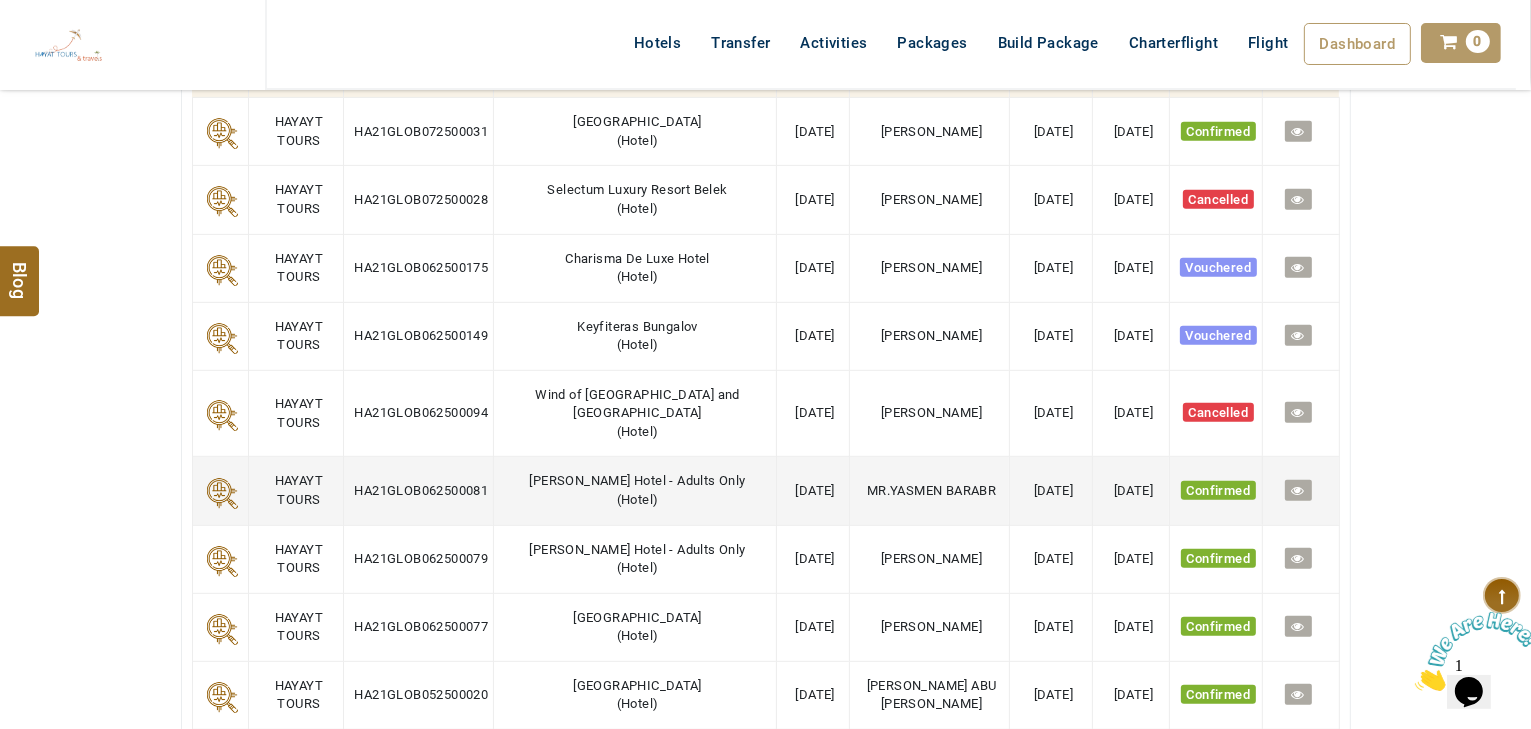 click on "Ada Julian Marmaris Hotel - Adults Only" at bounding box center (638, 480) 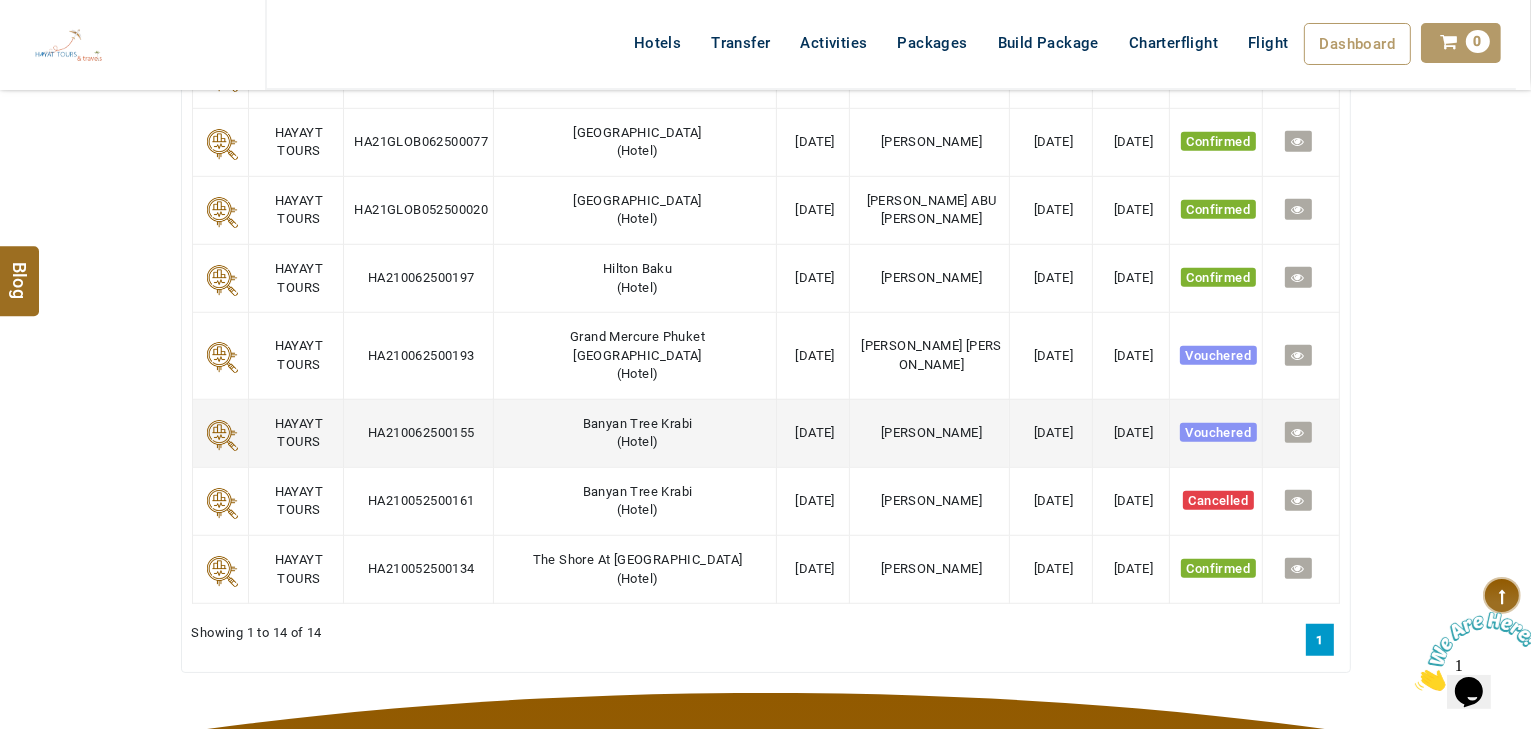 scroll, scrollTop: 1440, scrollLeft: 0, axis: vertical 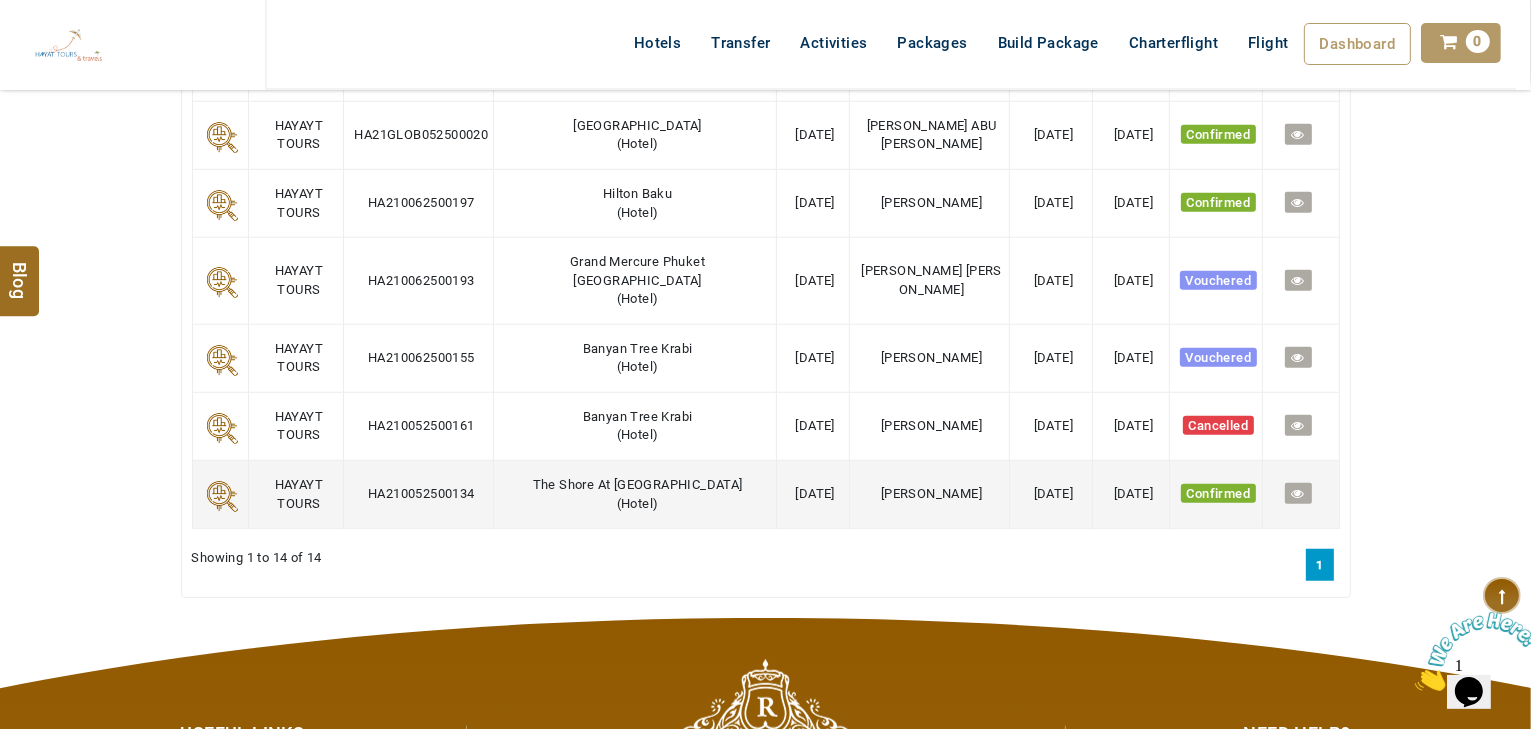 click on "The Shore At Katathani (  Hotel )" at bounding box center [635, 495] 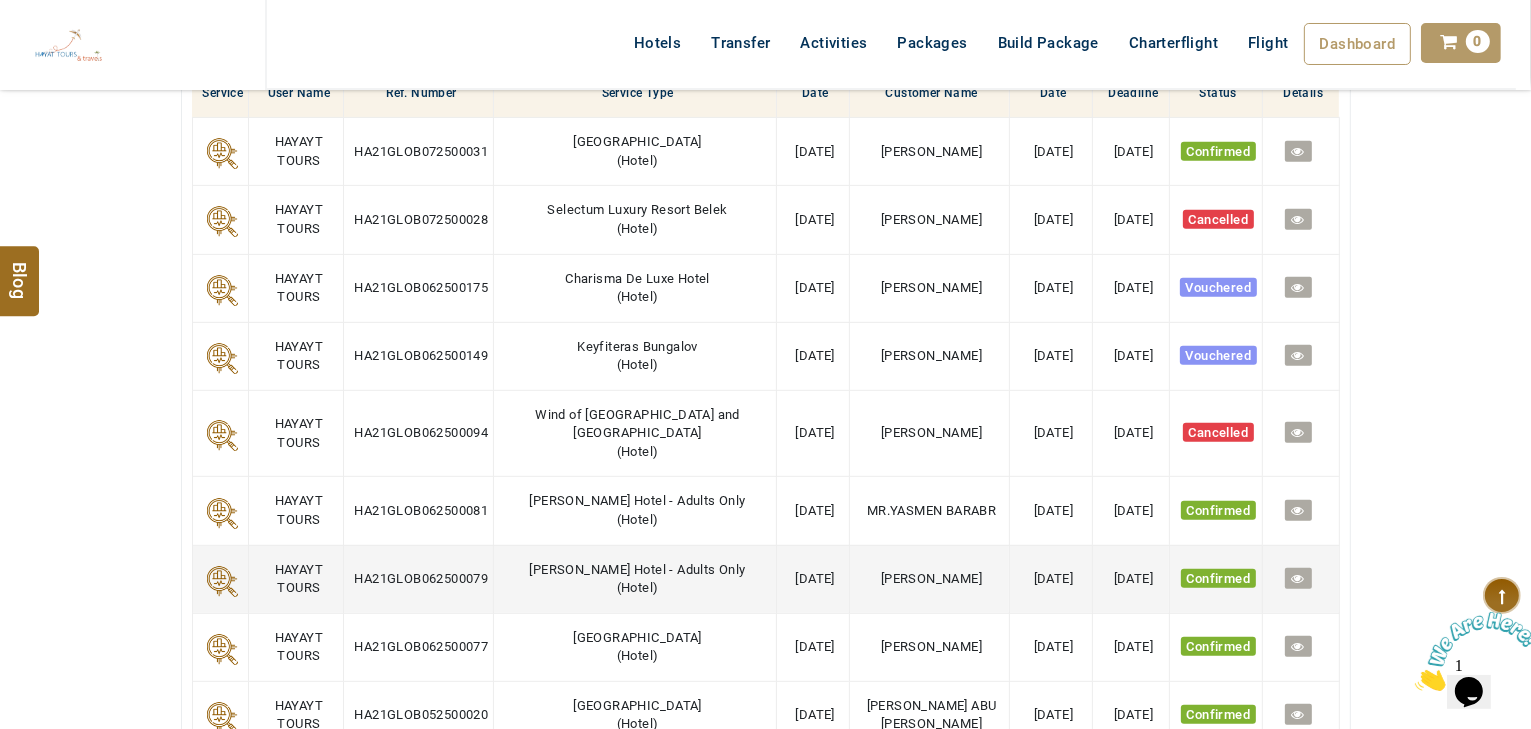 scroll, scrollTop: 800, scrollLeft: 0, axis: vertical 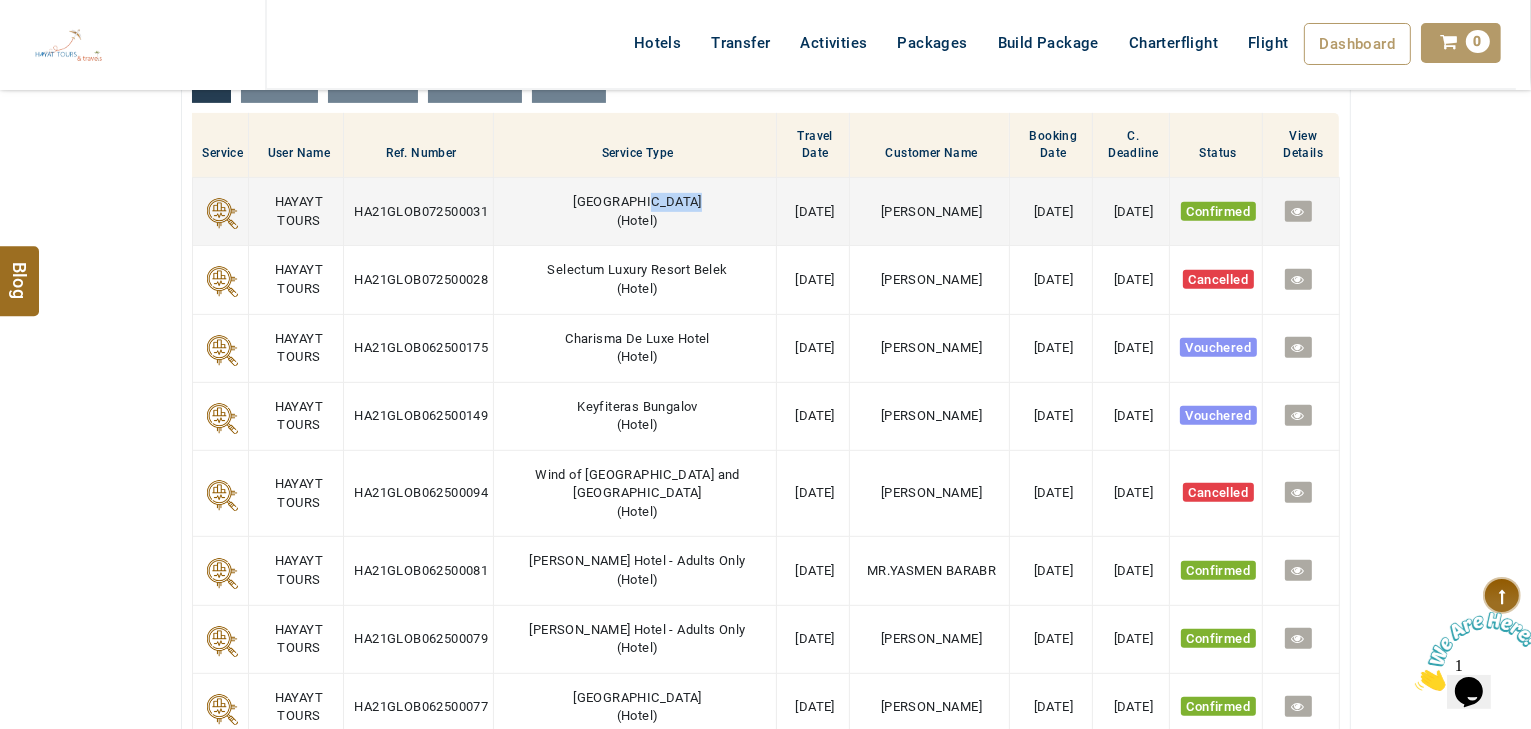 drag, startPoint x: 672, startPoint y: 185, endPoint x: 580, endPoint y: 204, distance: 93.941475 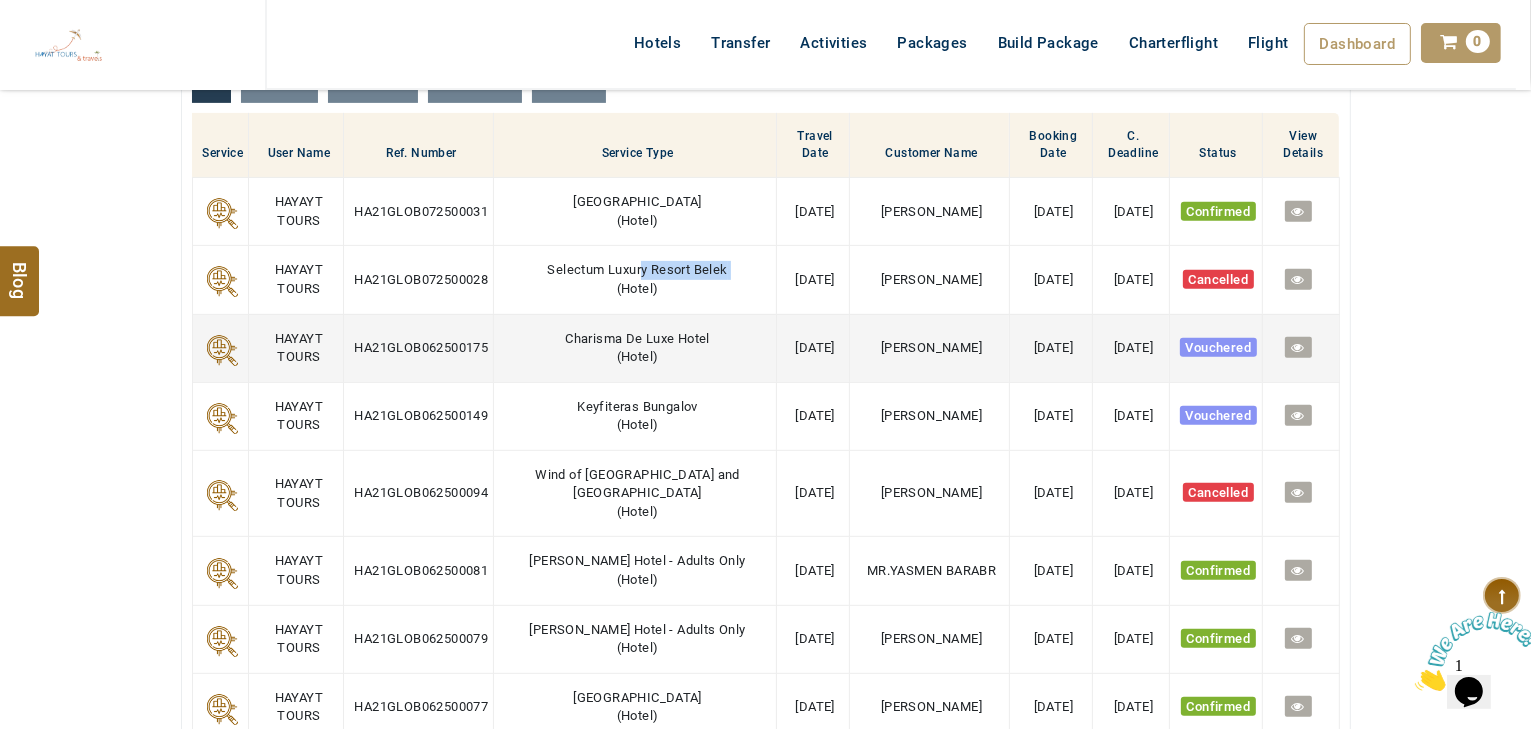 drag, startPoint x: 611, startPoint y: 280, endPoint x: 604, endPoint y: 311, distance: 31.780497 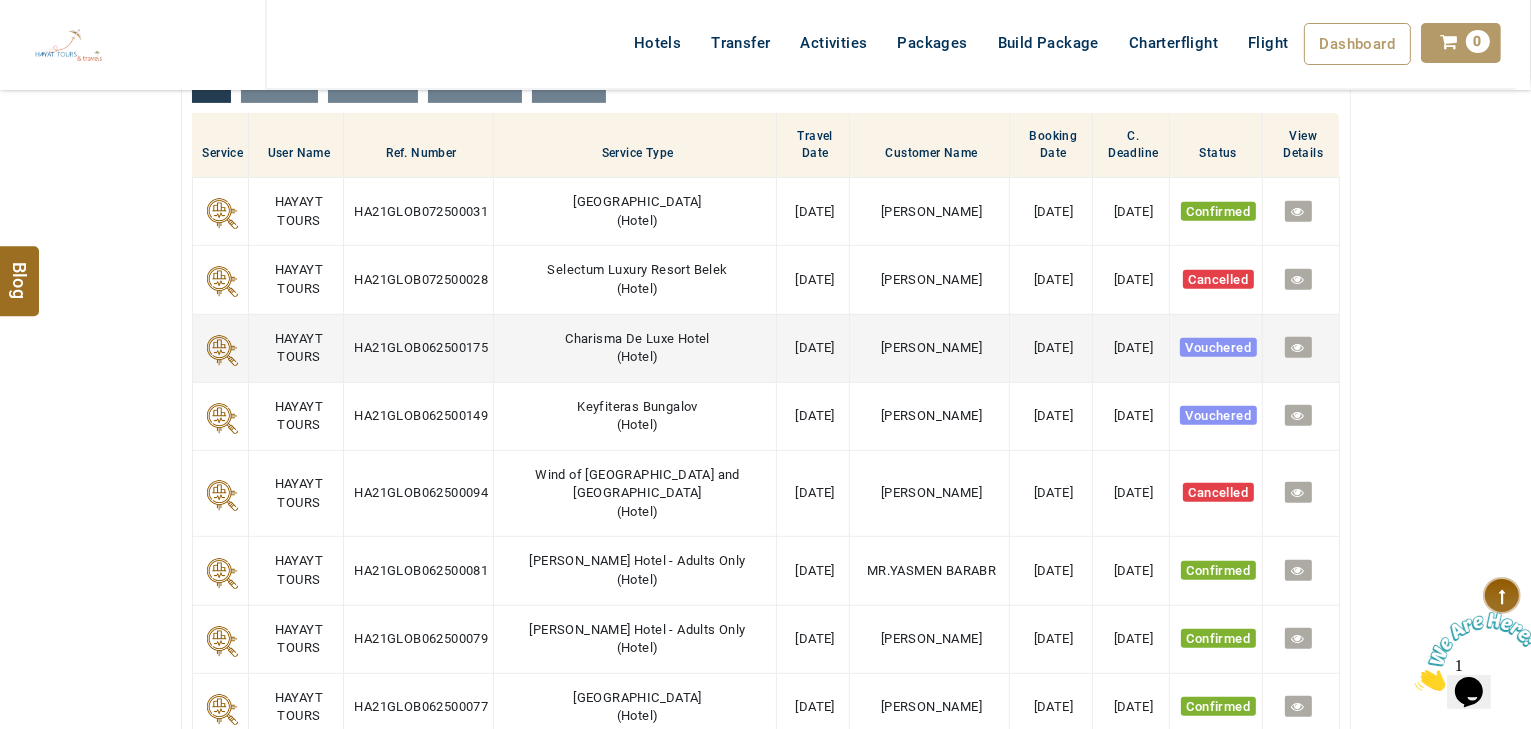drag, startPoint x: 634, startPoint y: 335, endPoint x: 603, endPoint y: 355, distance: 36.891735 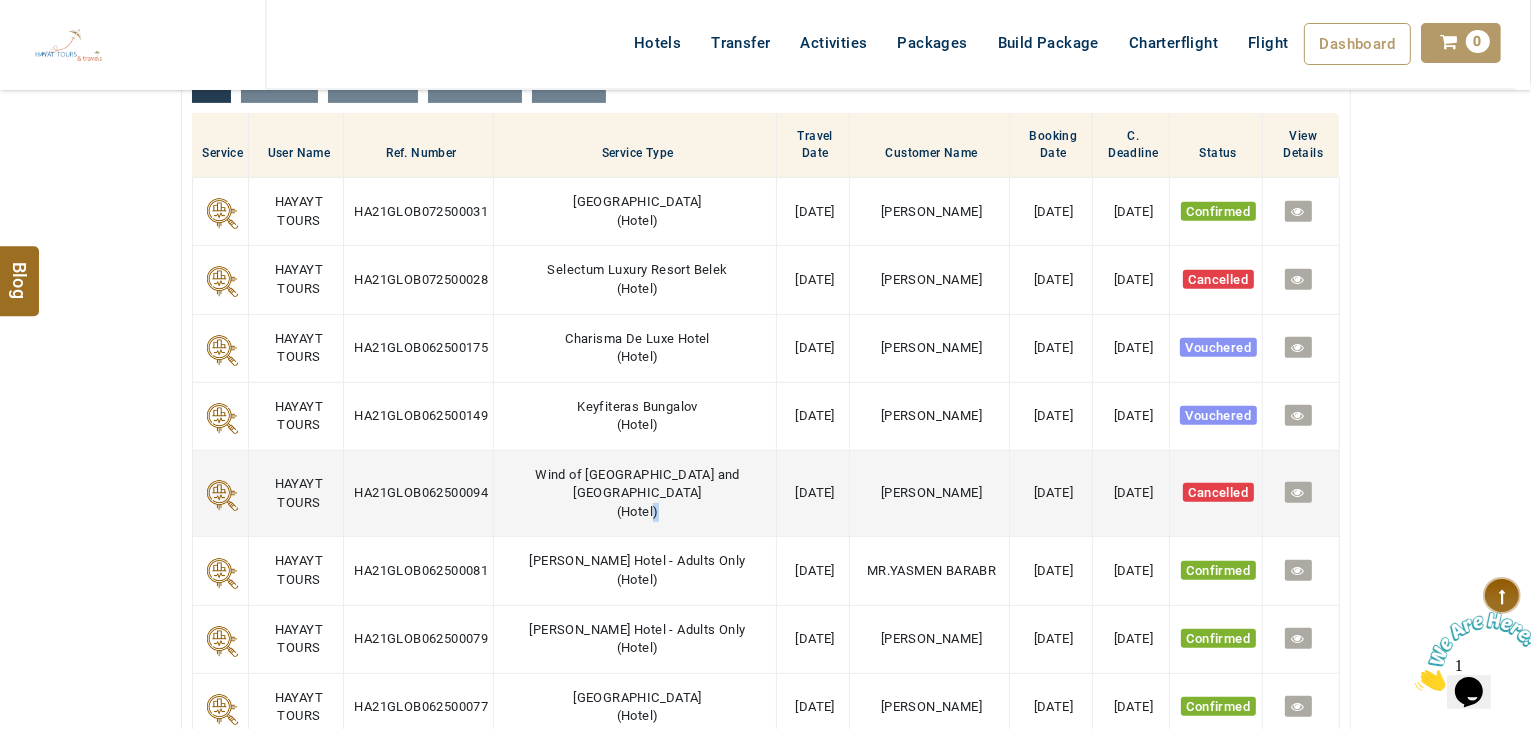 drag, startPoint x: 653, startPoint y: 481, endPoint x: 630, endPoint y: 493, distance: 25.942244 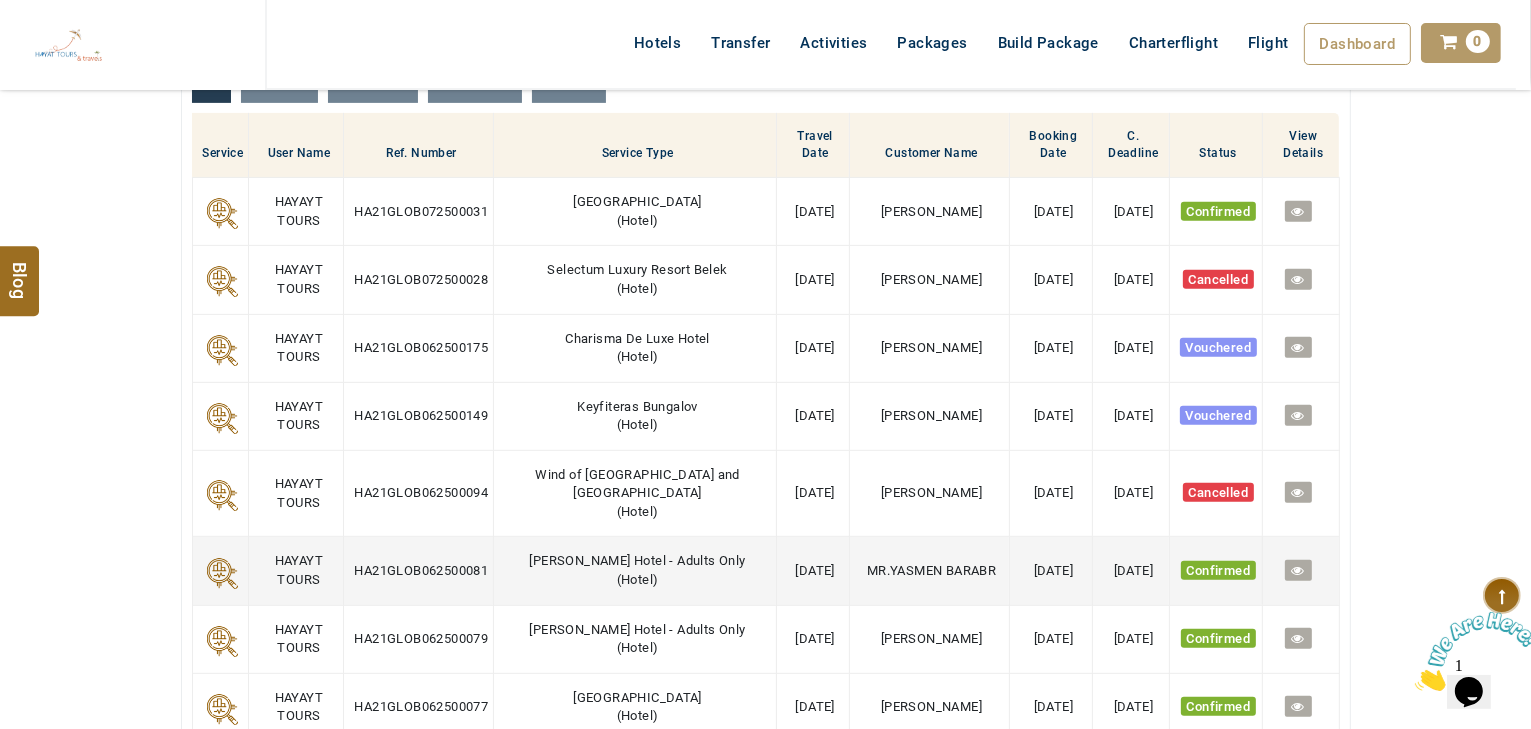 click on "Ada Julian Marmaris Hotel - Adults Only" at bounding box center (638, 560) 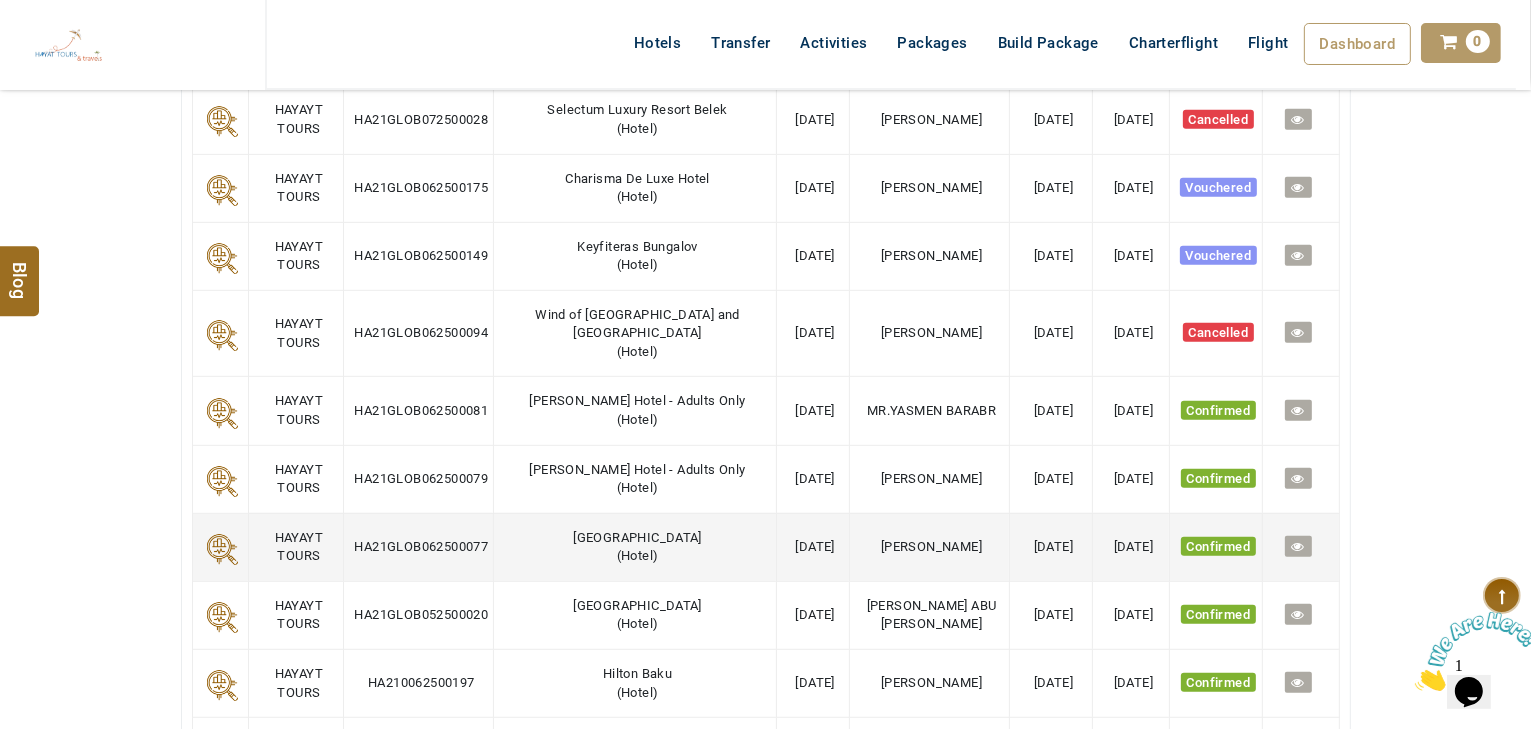 drag, startPoint x: 659, startPoint y: 559, endPoint x: 598, endPoint y: 568, distance: 61.66036 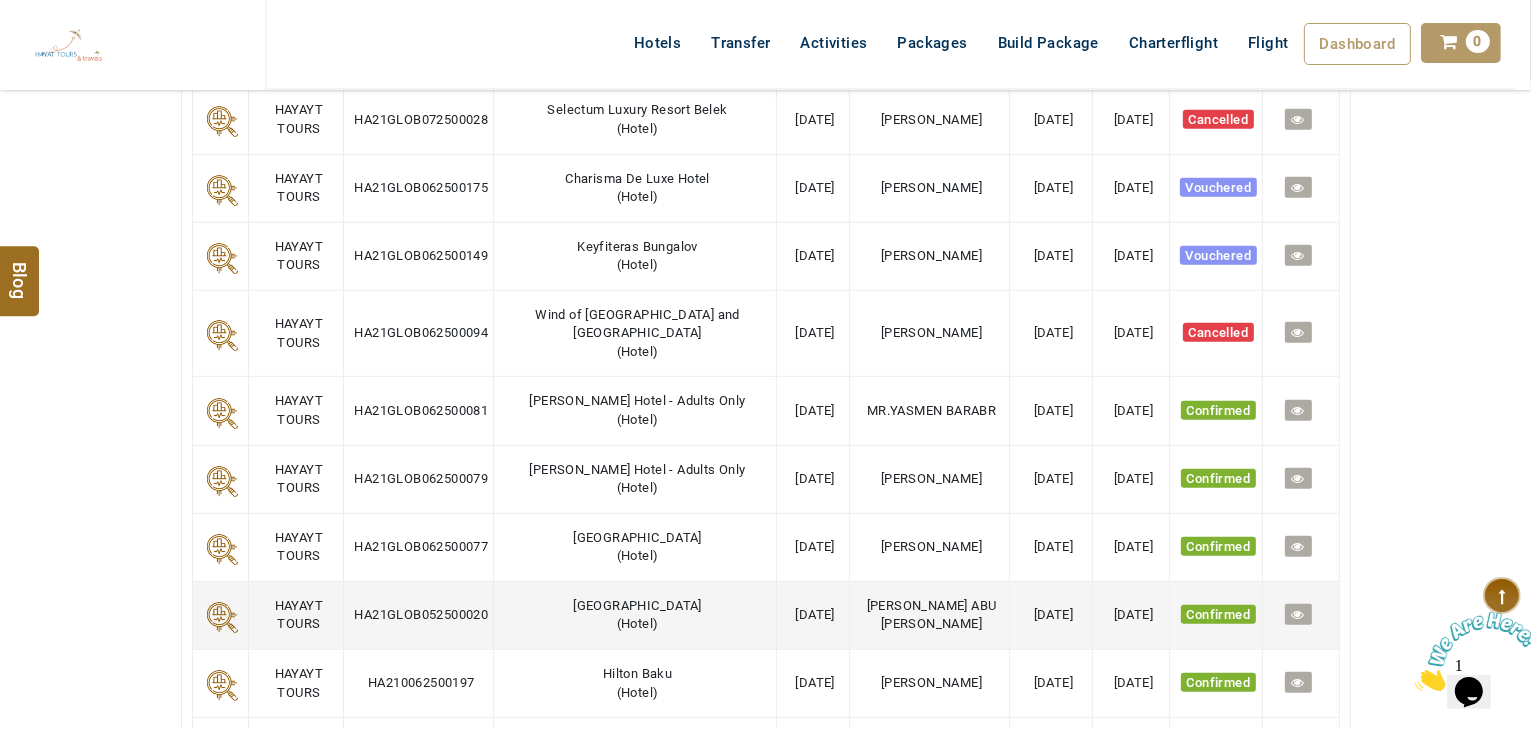 click on "Movenpick Hotel Izmir (  Hotel )" at bounding box center (635, 615) 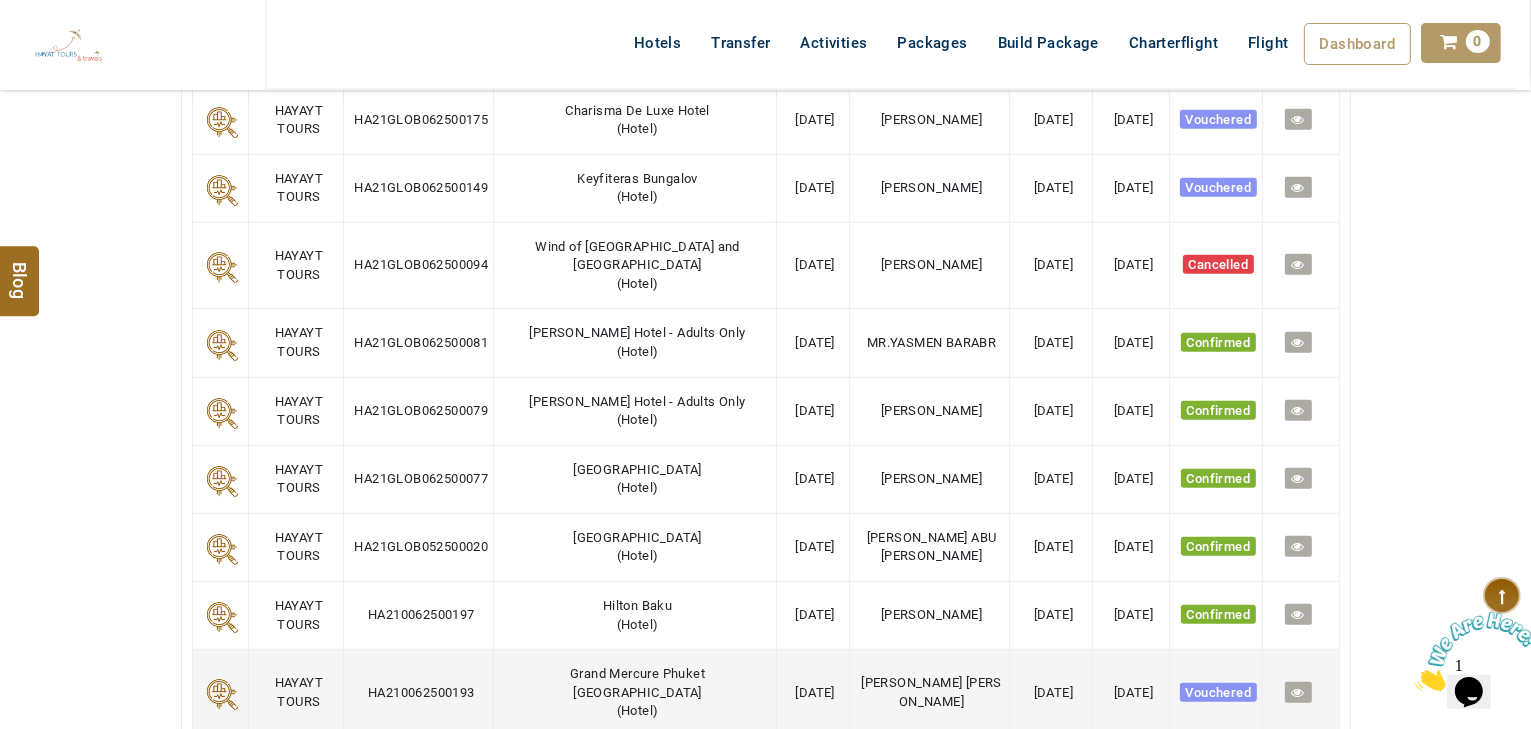 scroll, scrollTop: 1120, scrollLeft: 0, axis: vertical 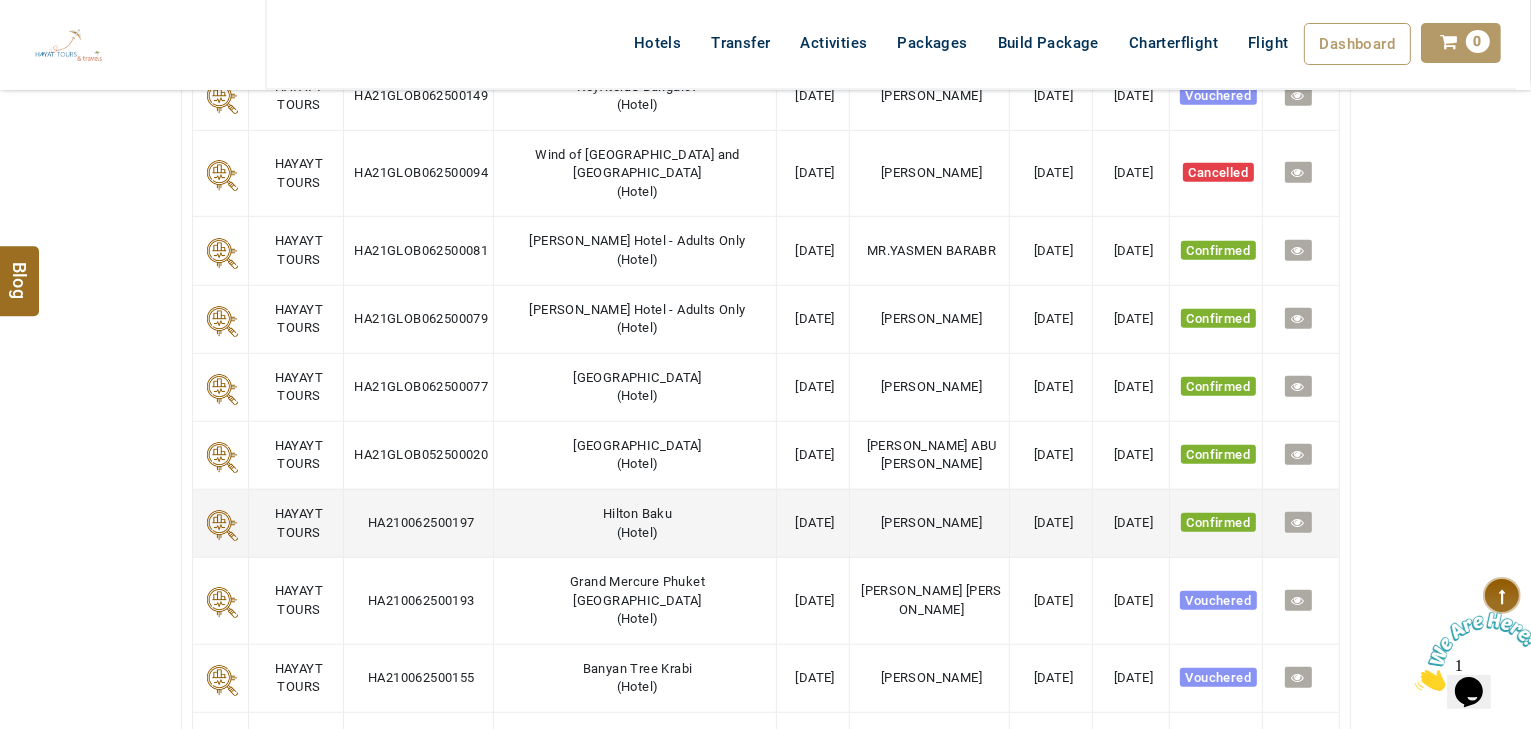 drag, startPoint x: 666, startPoint y: 548, endPoint x: 620, endPoint y: 547, distance: 46.010868 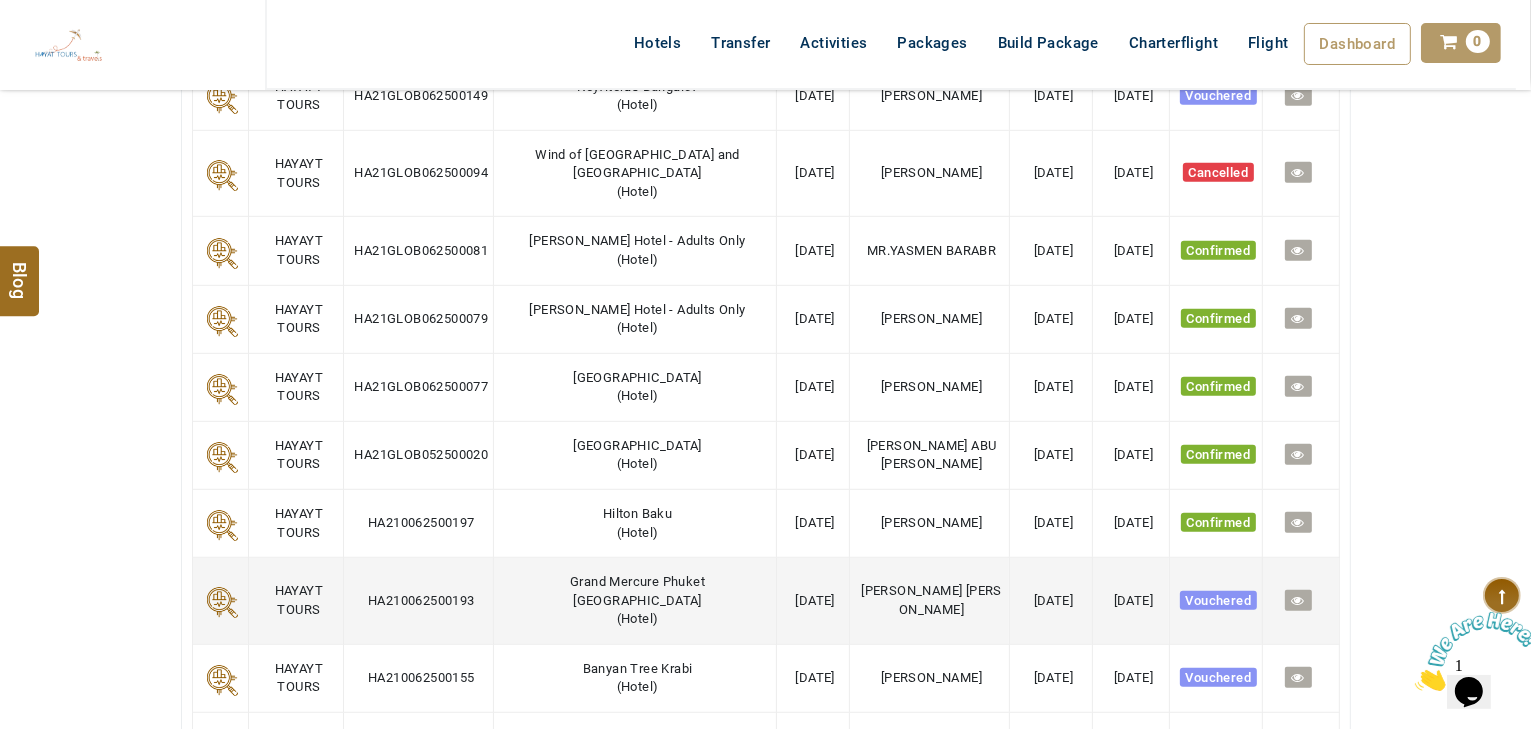 click on "Grand Mercure Phuket Patong Hotel (  Hotel )" at bounding box center [635, 601] 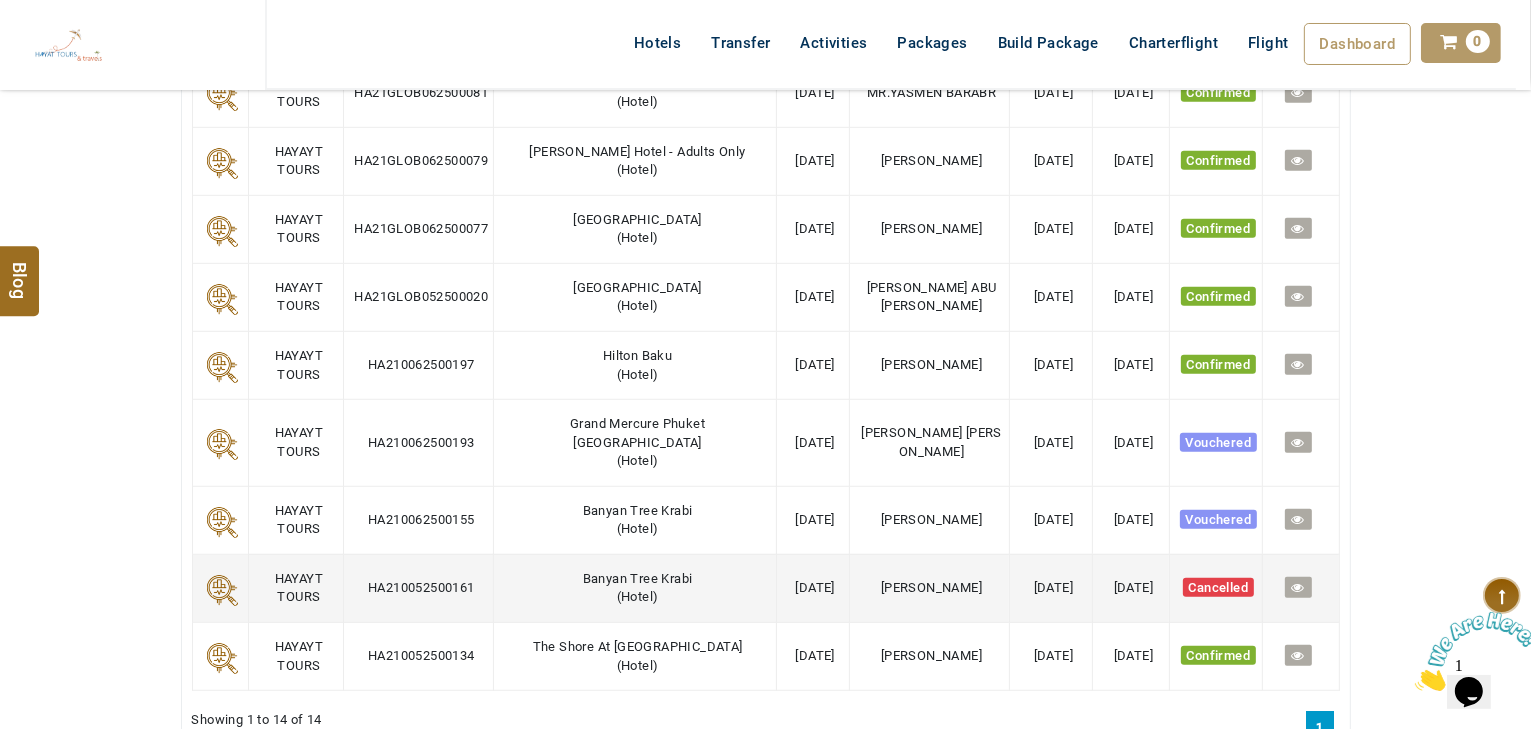 scroll, scrollTop: 1280, scrollLeft: 0, axis: vertical 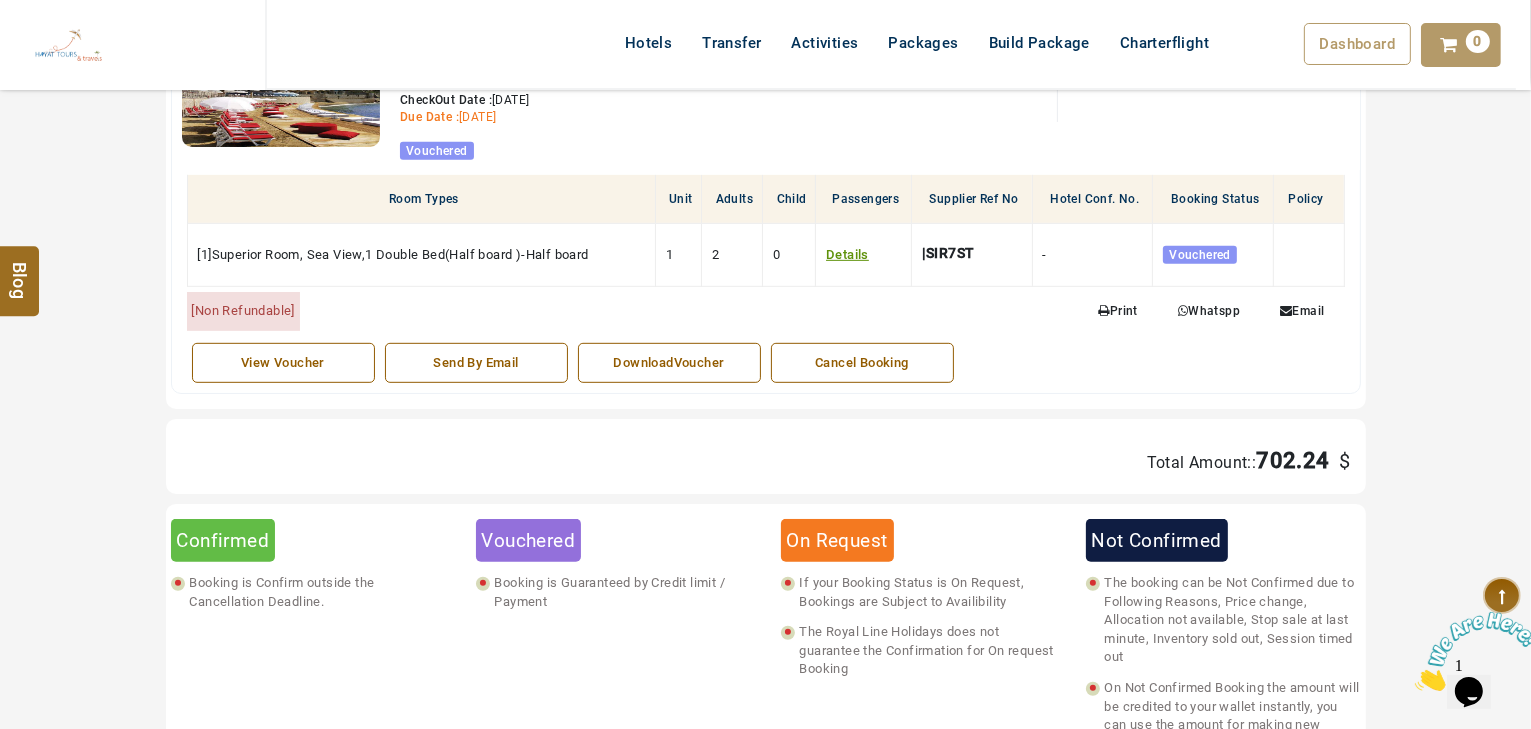 click on "DownloadVoucher" at bounding box center [669, 363] 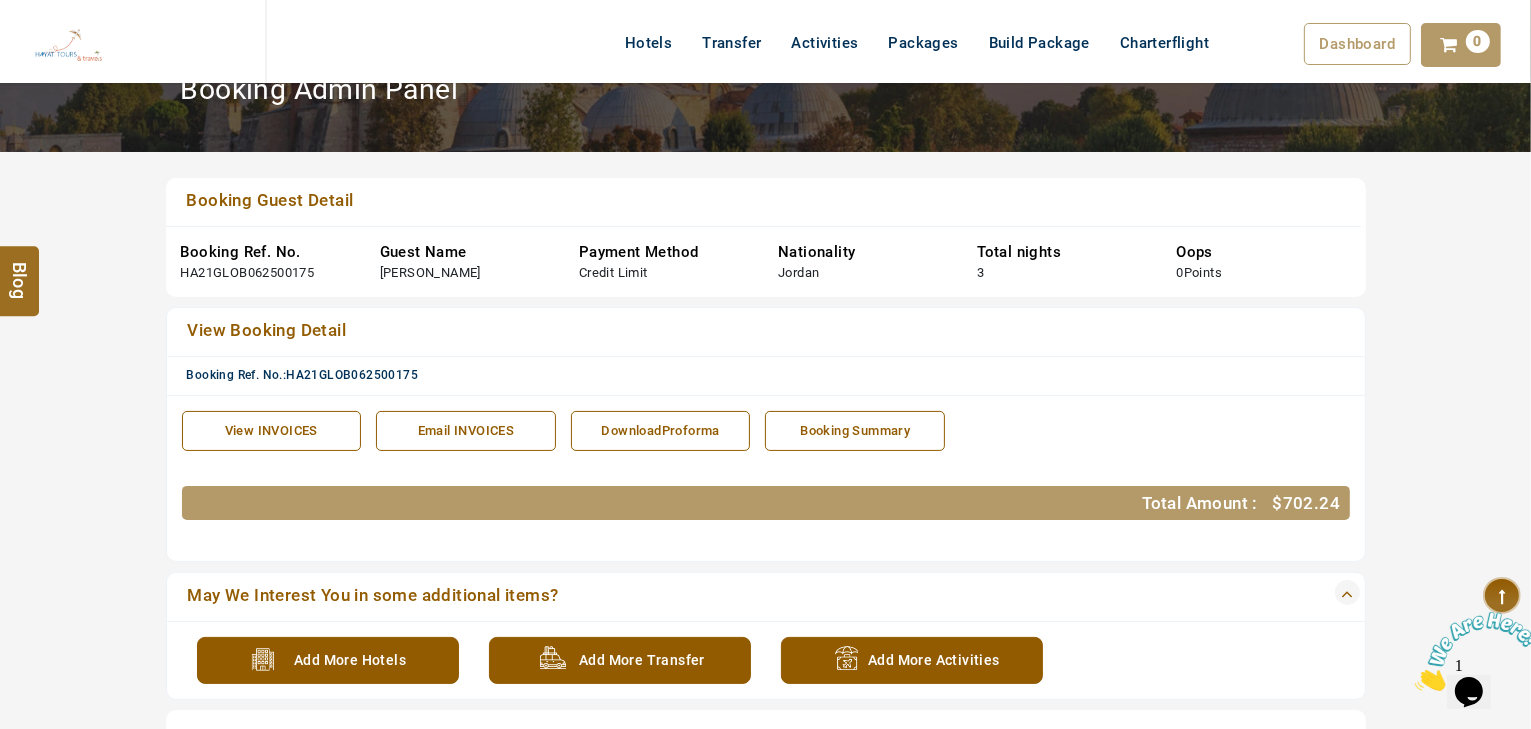 scroll, scrollTop: 174, scrollLeft: 0, axis: vertical 